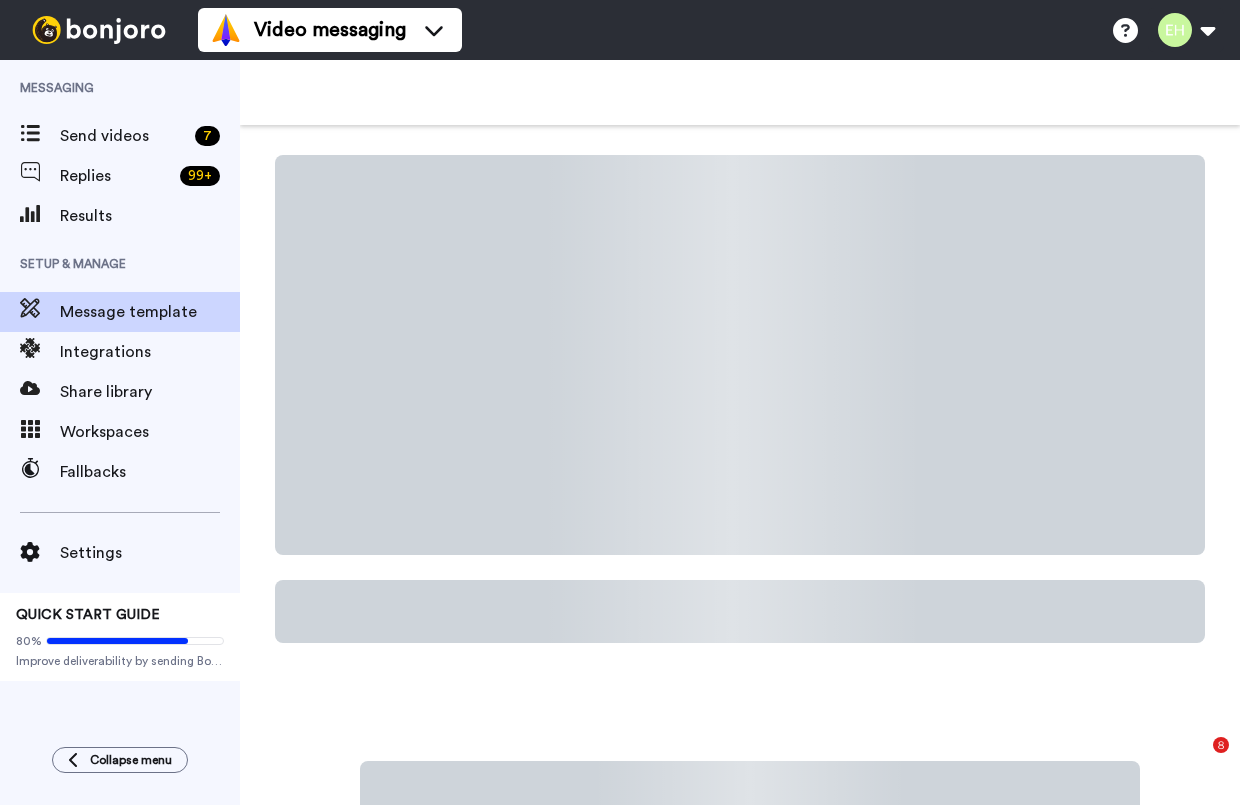 scroll, scrollTop: 0, scrollLeft: 0, axis: both 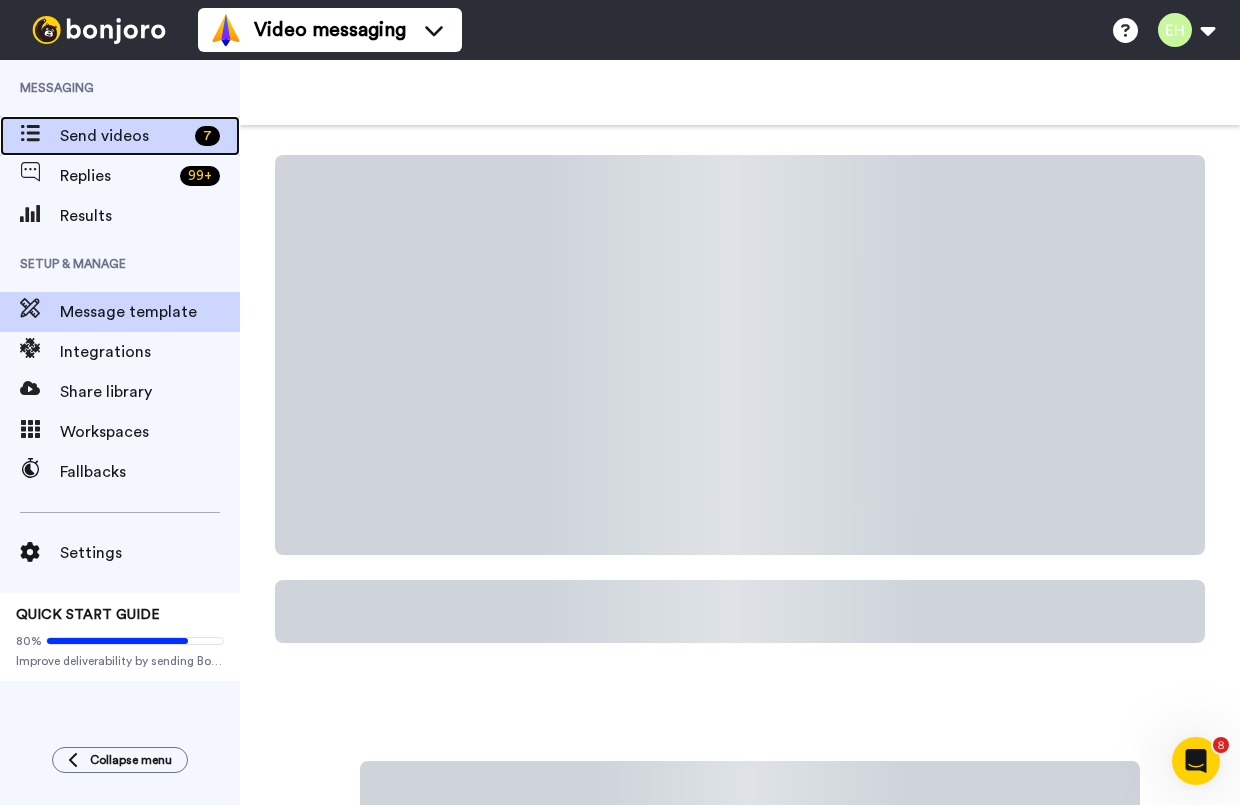 click on "Send videos" at bounding box center [123, 136] 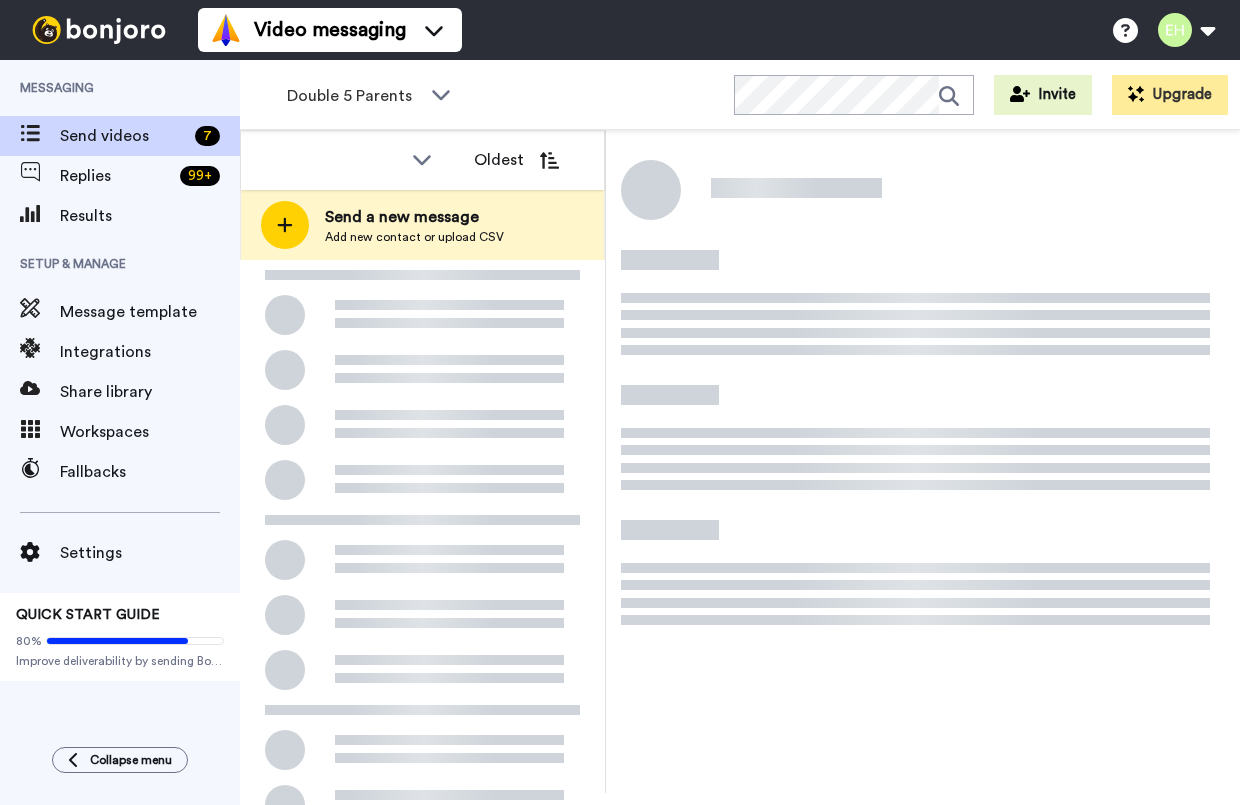 scroll, scrollTop: 0, scrollLeft: 0, axis: both 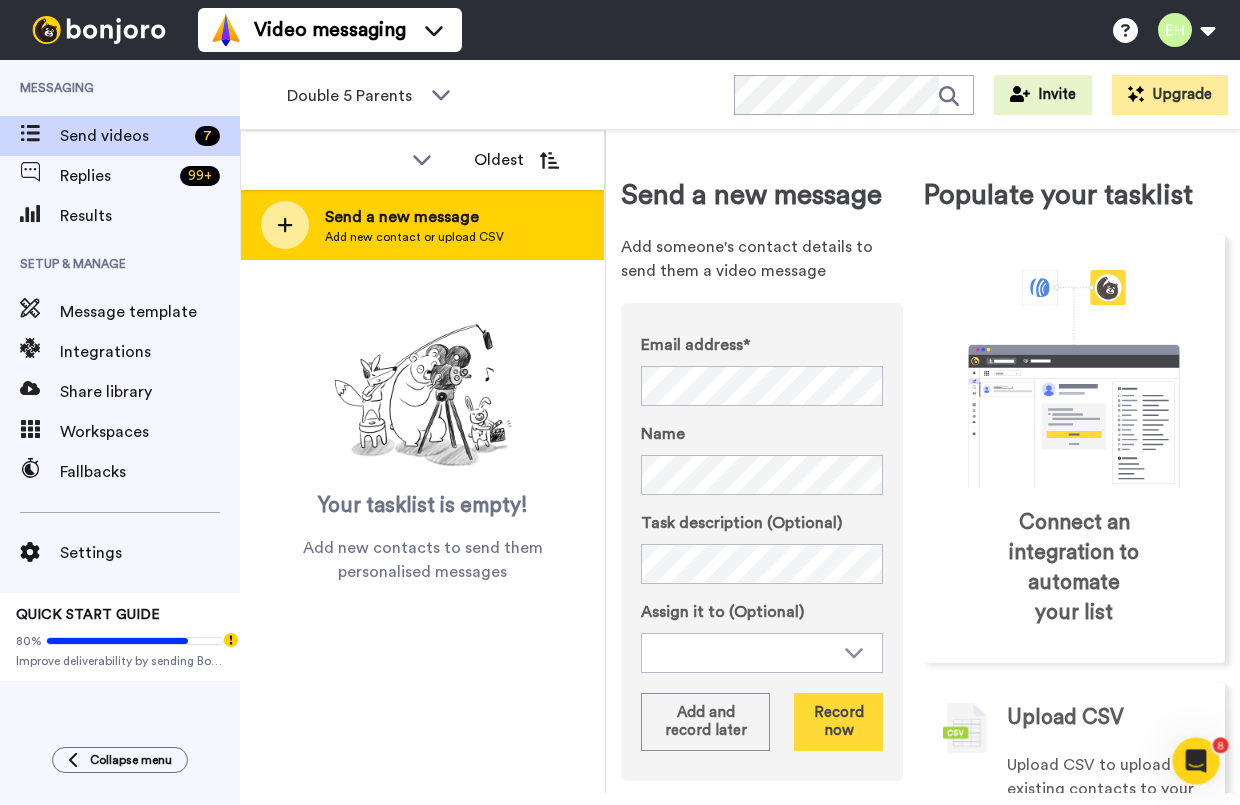 click on "Send a new message" at bounding box center (414, 217) 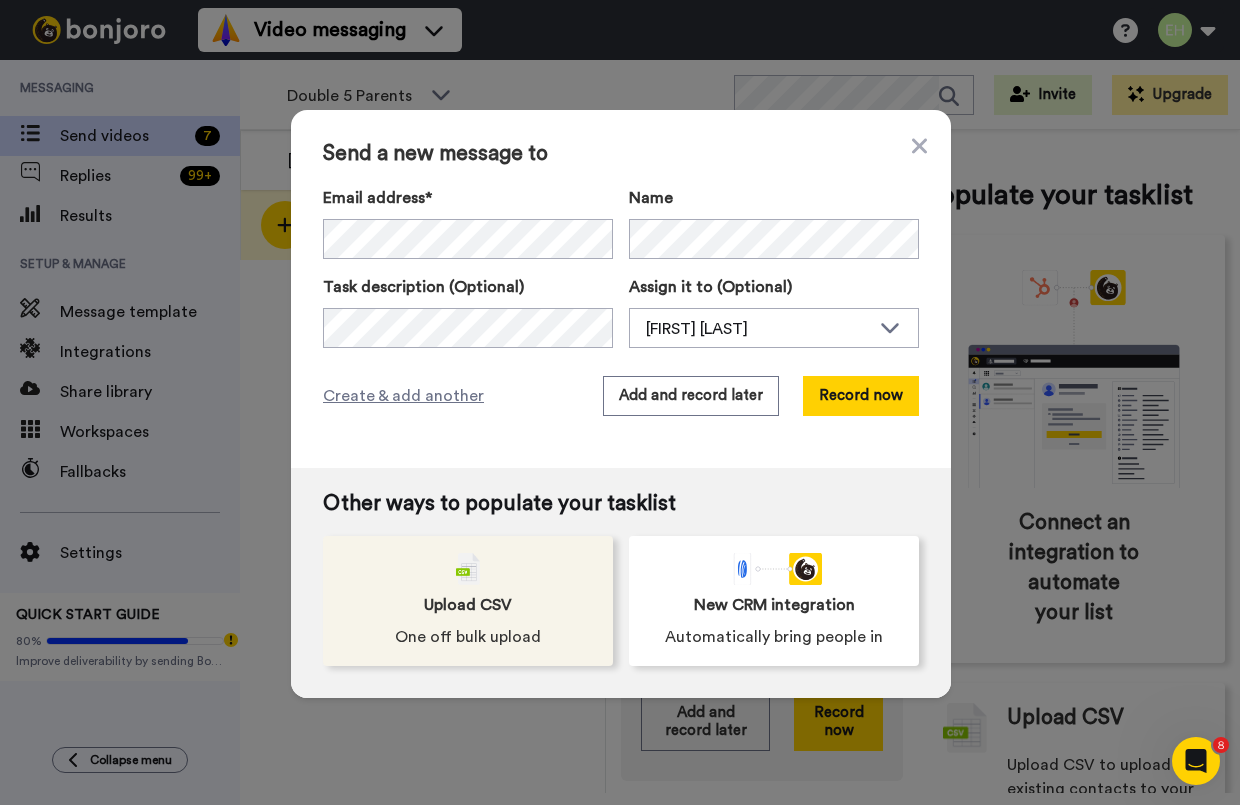 click on "Upload CSV One off bulk upload" at bounding box center [468, 601] 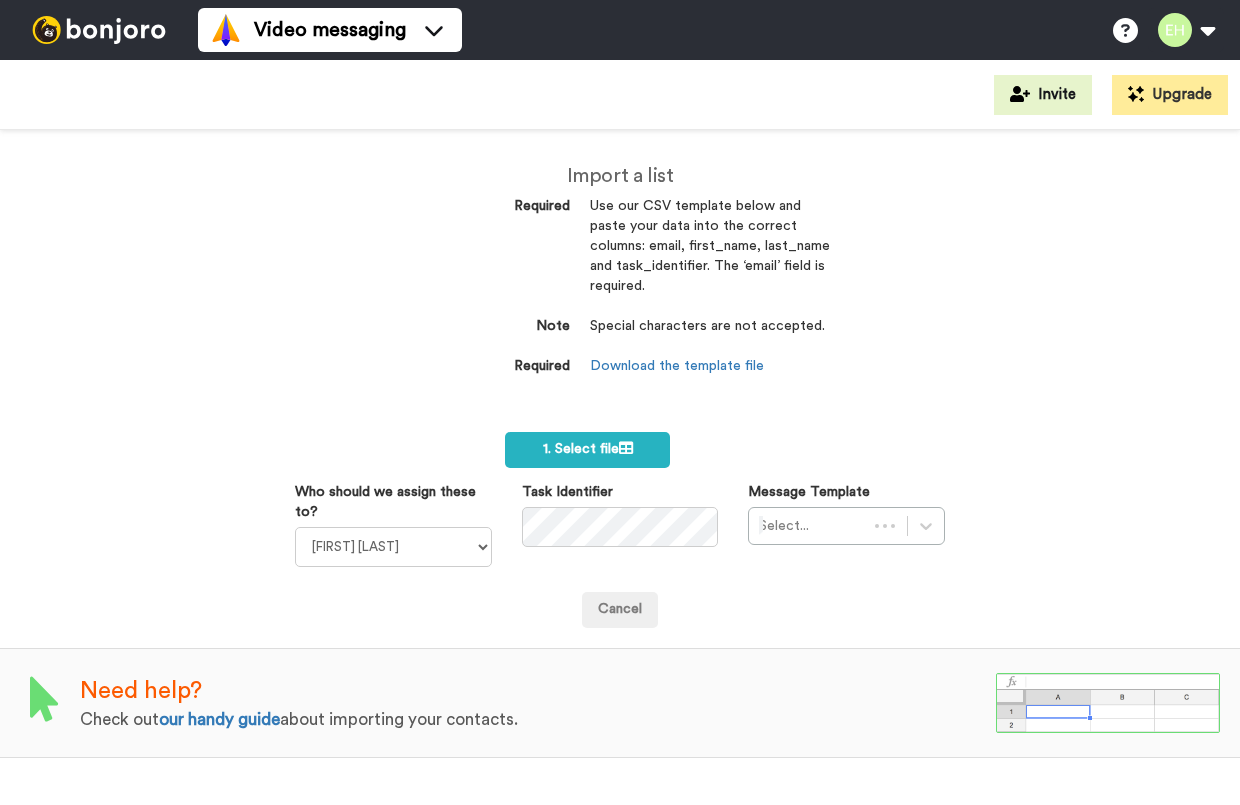 scroll, scrollTop: 0, scrollLeft: 0, axis: both 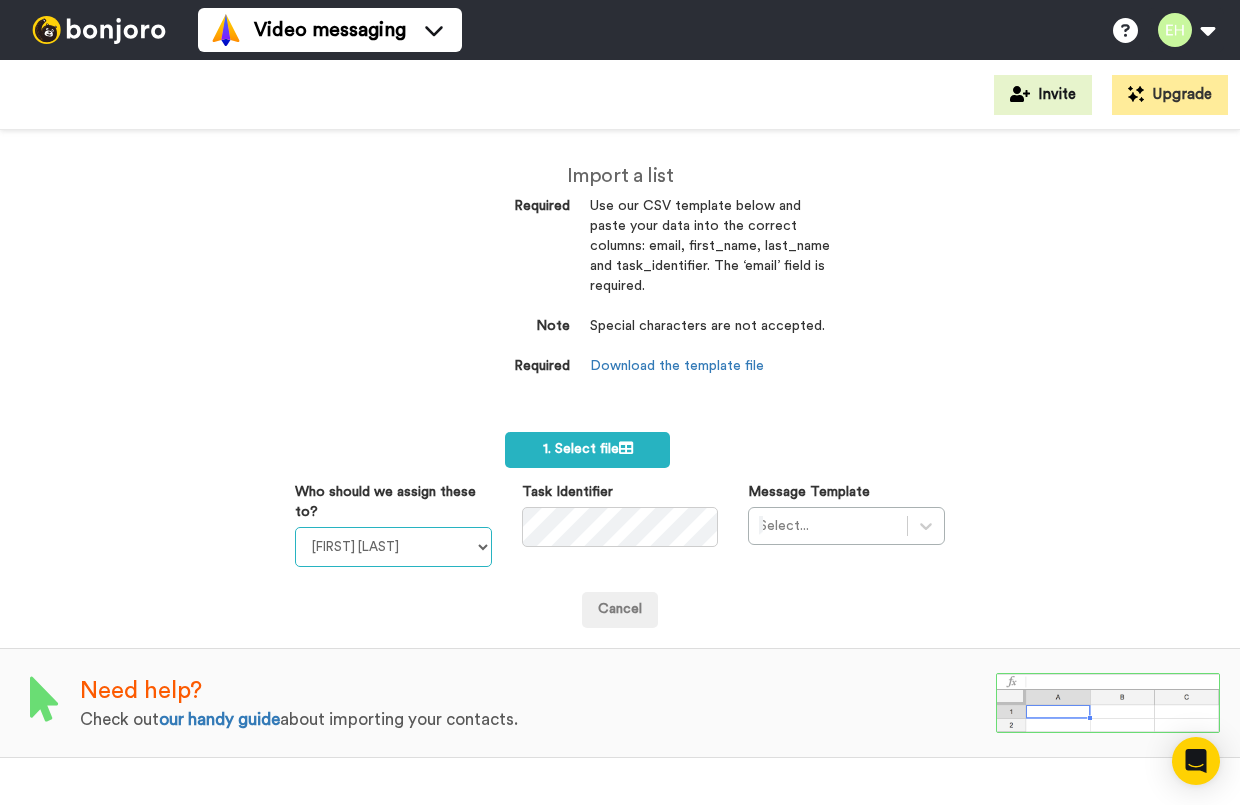 click on "Corinne Platt Josiah Platt Phyllis Campbell Erec Hillis" at bounding box center (393, 547) 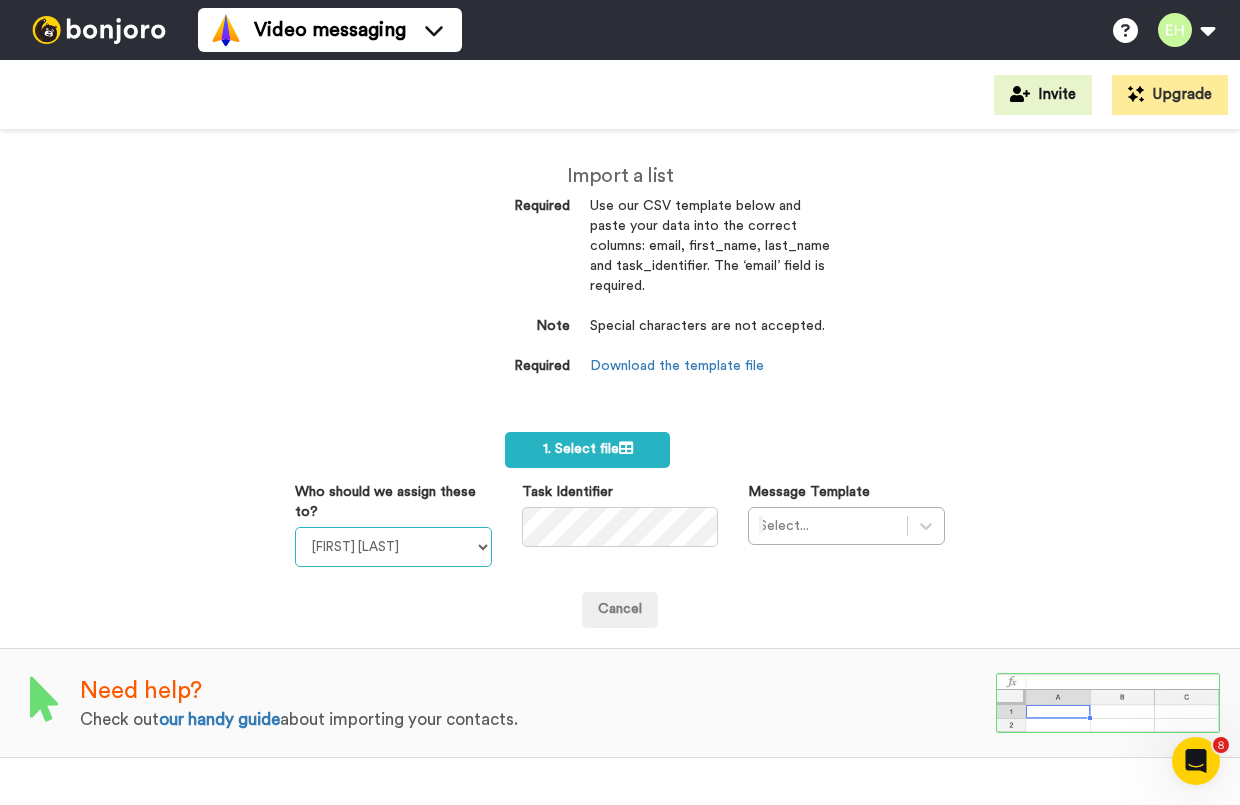 scroll, scrollTop: 0, scrollLeft: 0, axis: both 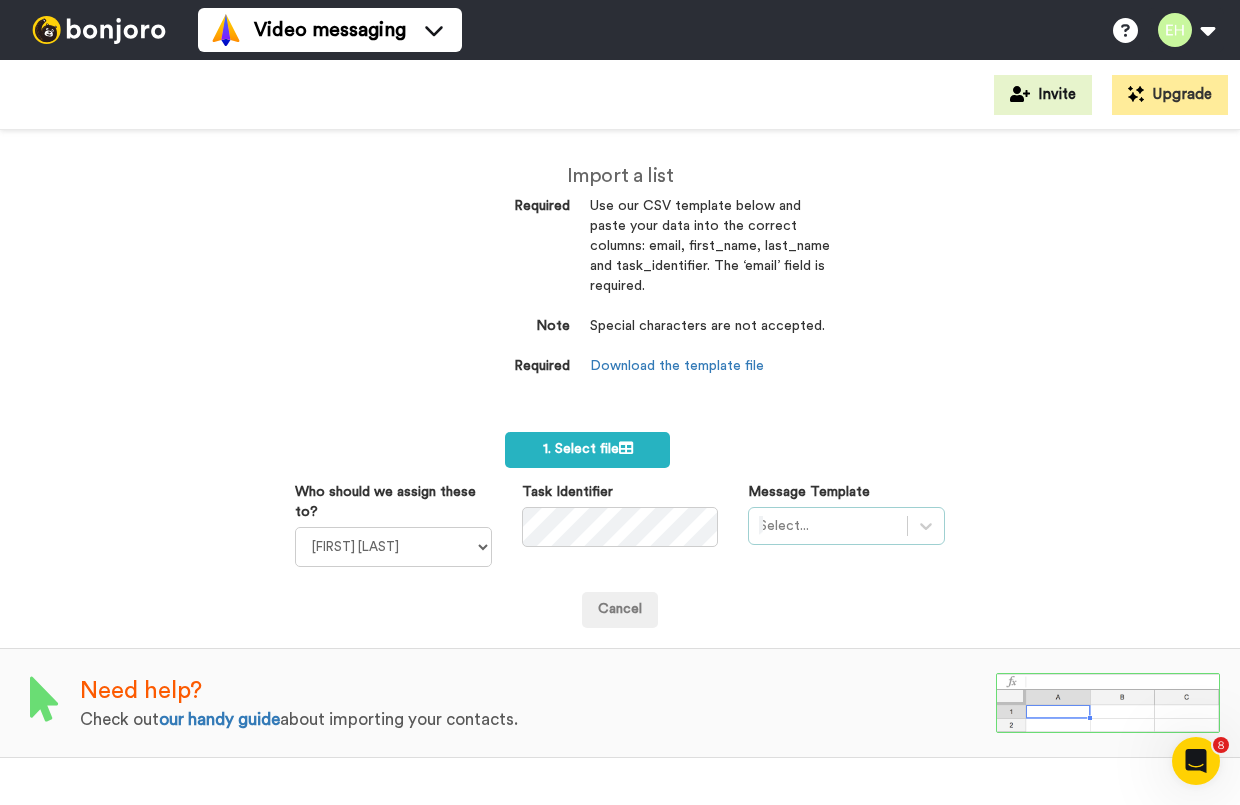 click on "Select..." at bounding box center [846, 526] 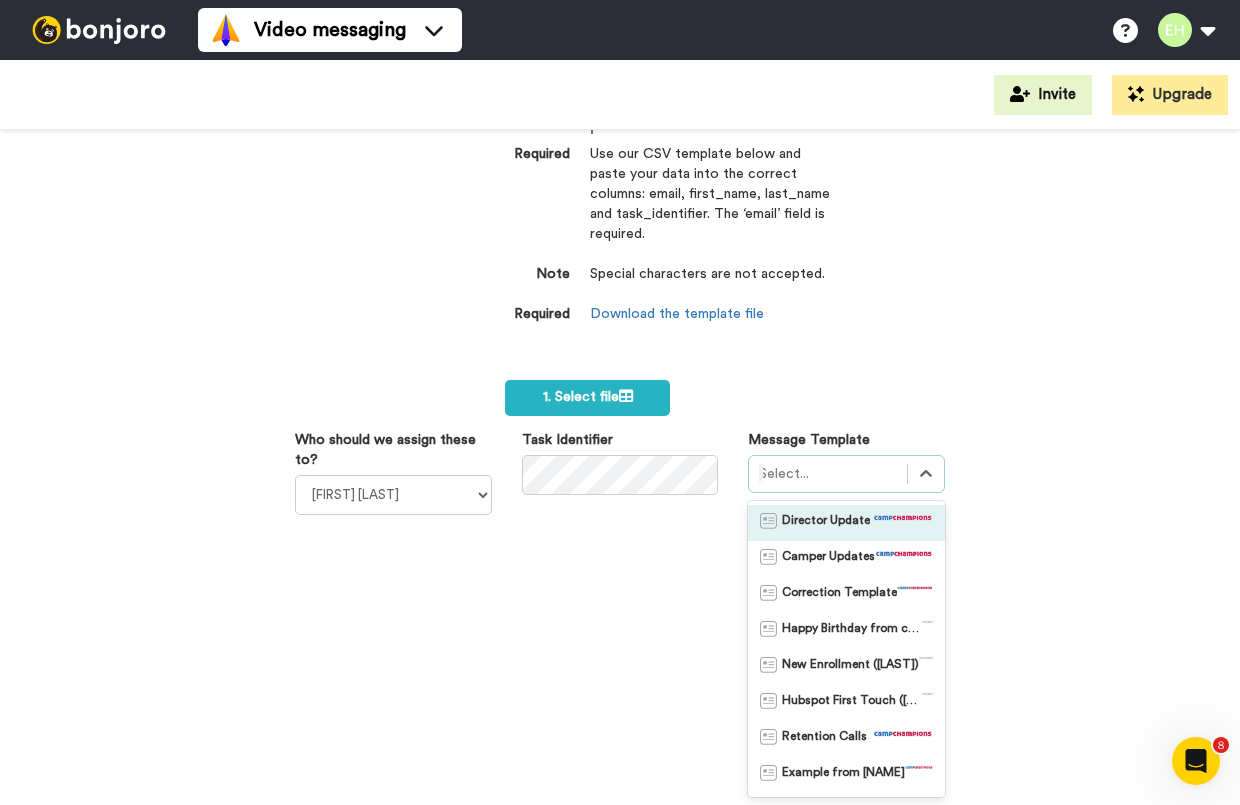 click on "Director Update" at bounding box center (826, 523) 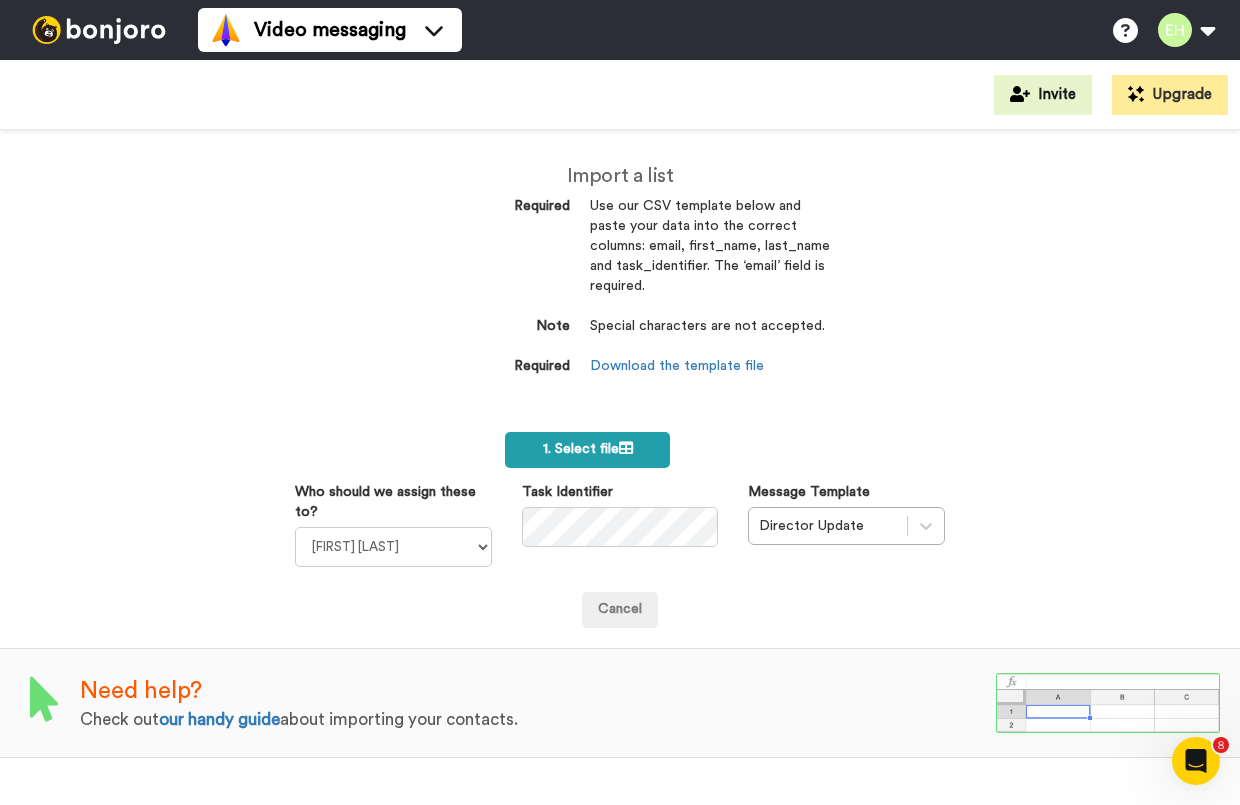 click on "1. Select file" at bounding box center [587, 450] 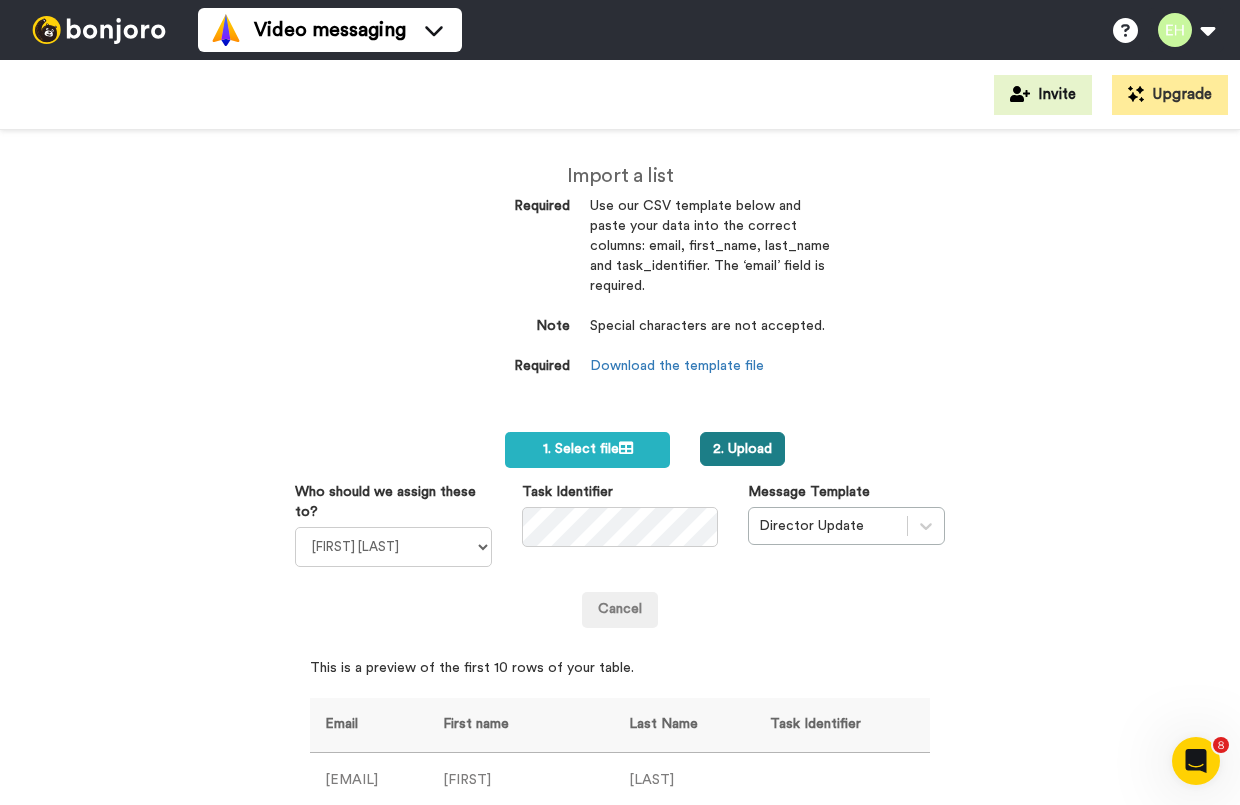 click on "2. Upload" at bounding box center (742, 449) 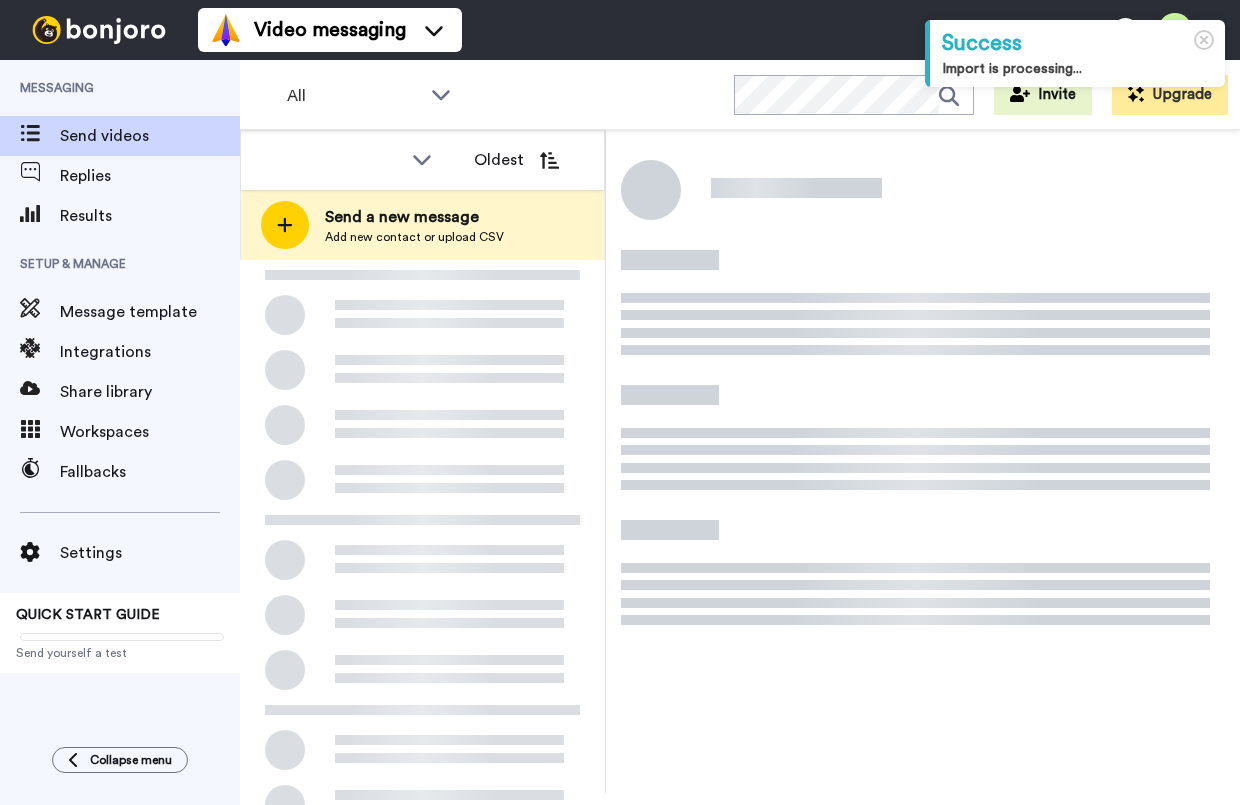 scroll, scrollTop: 0, scrollLeft: 0, axis: both 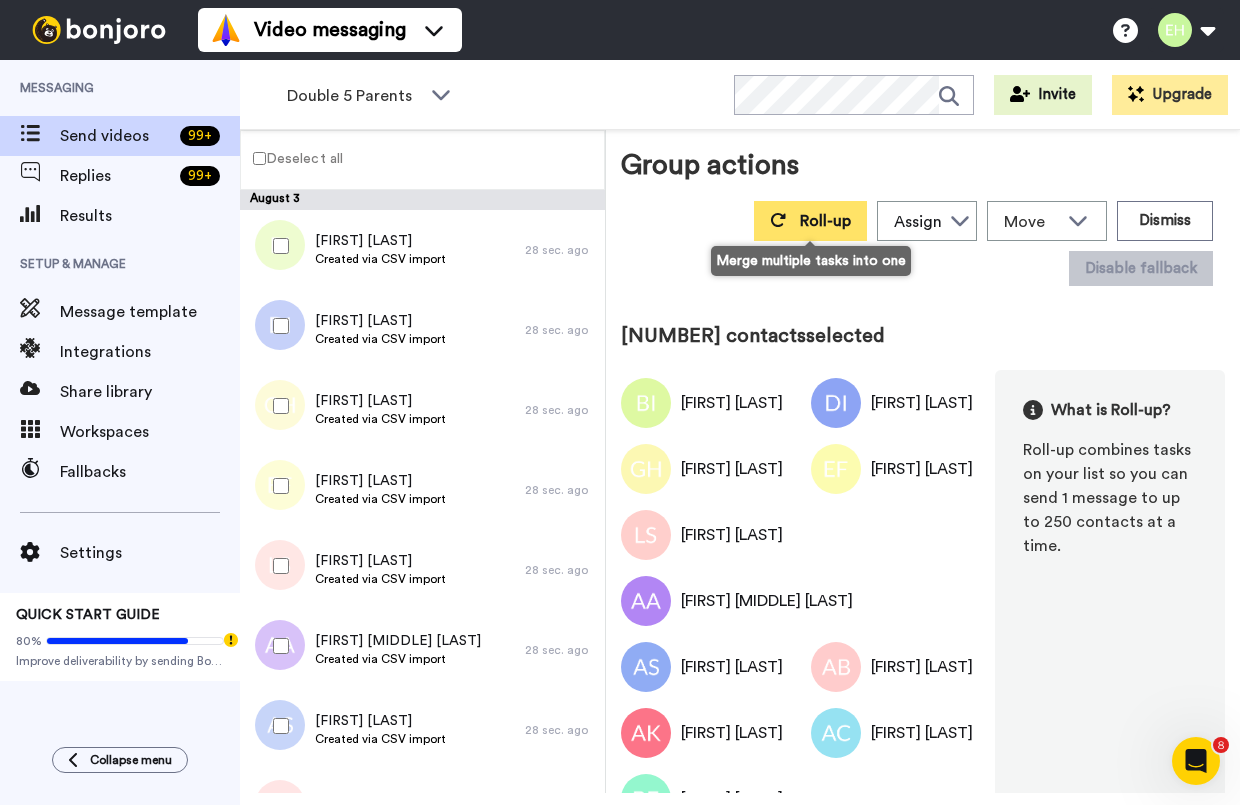 click on "Roll-up" at bounding box center [810, 221] 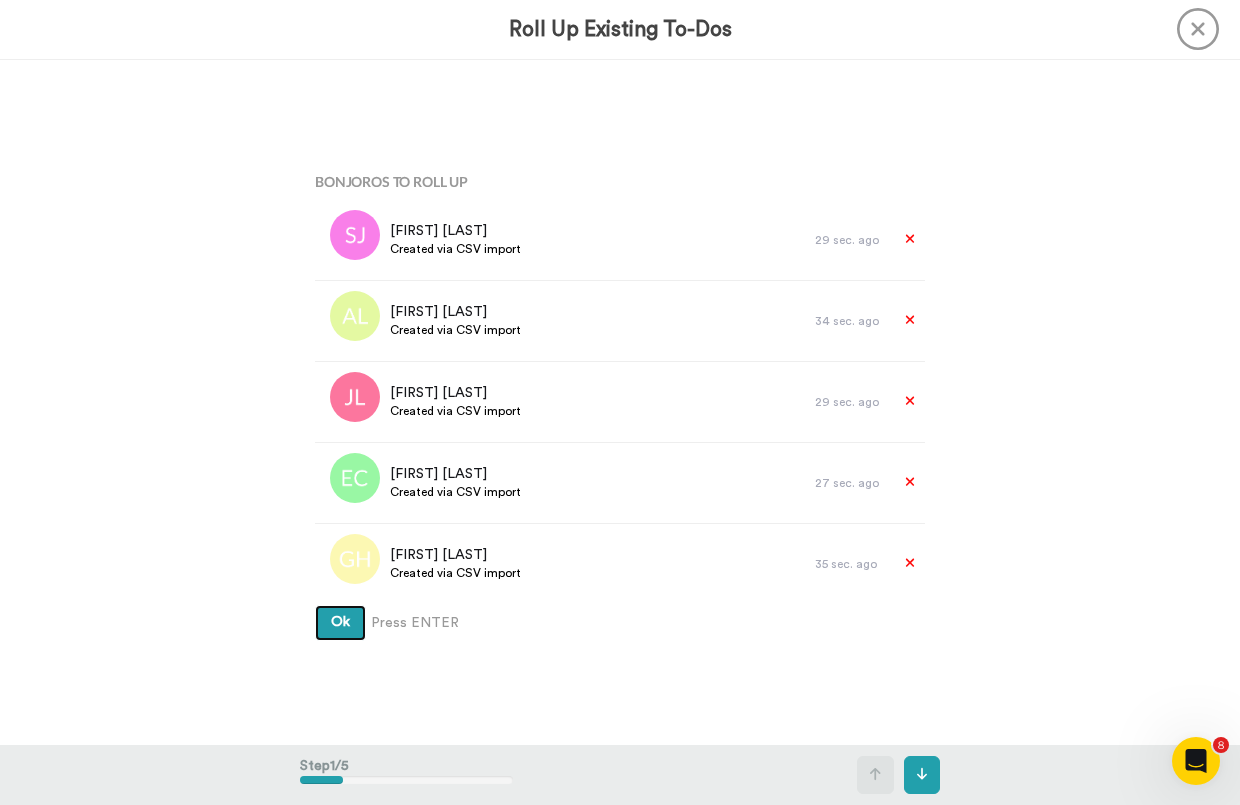 click on "Ok" at bounding box center (340, 623) 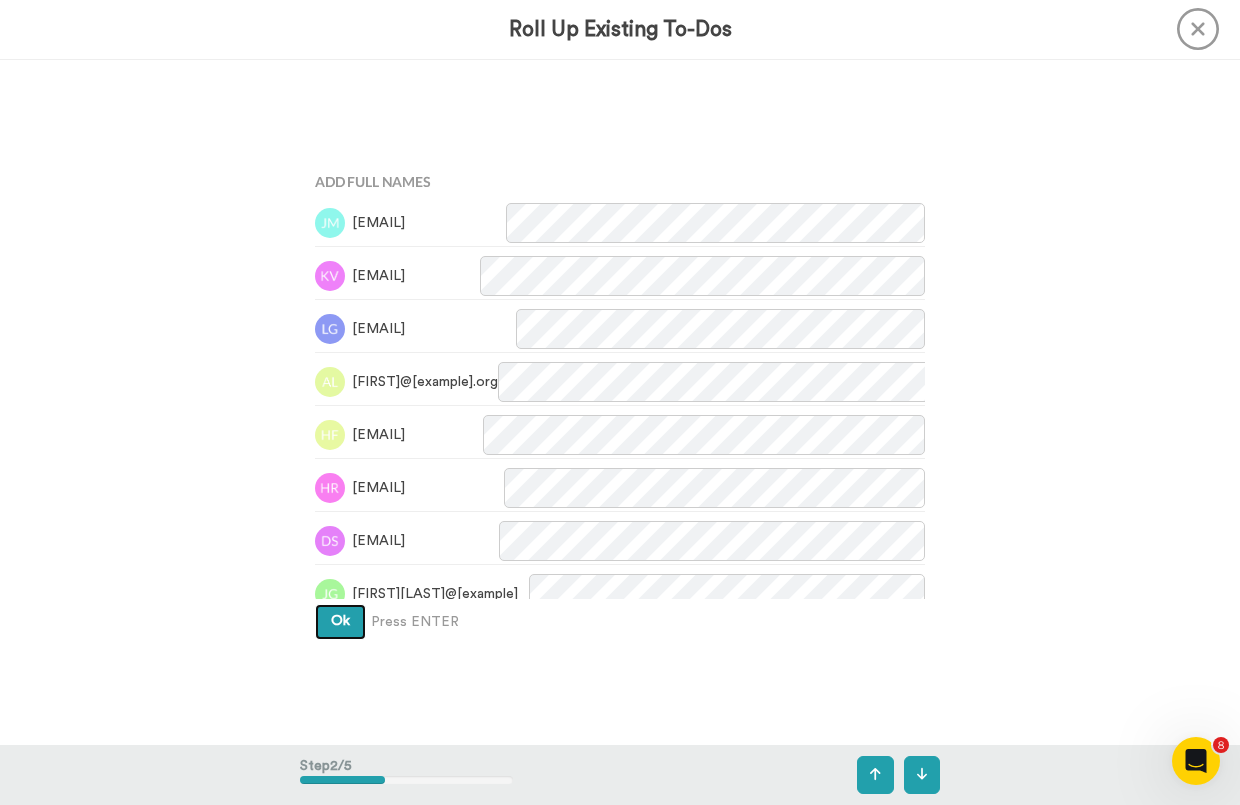 click on "Ok" at bounding box center [340, 622] 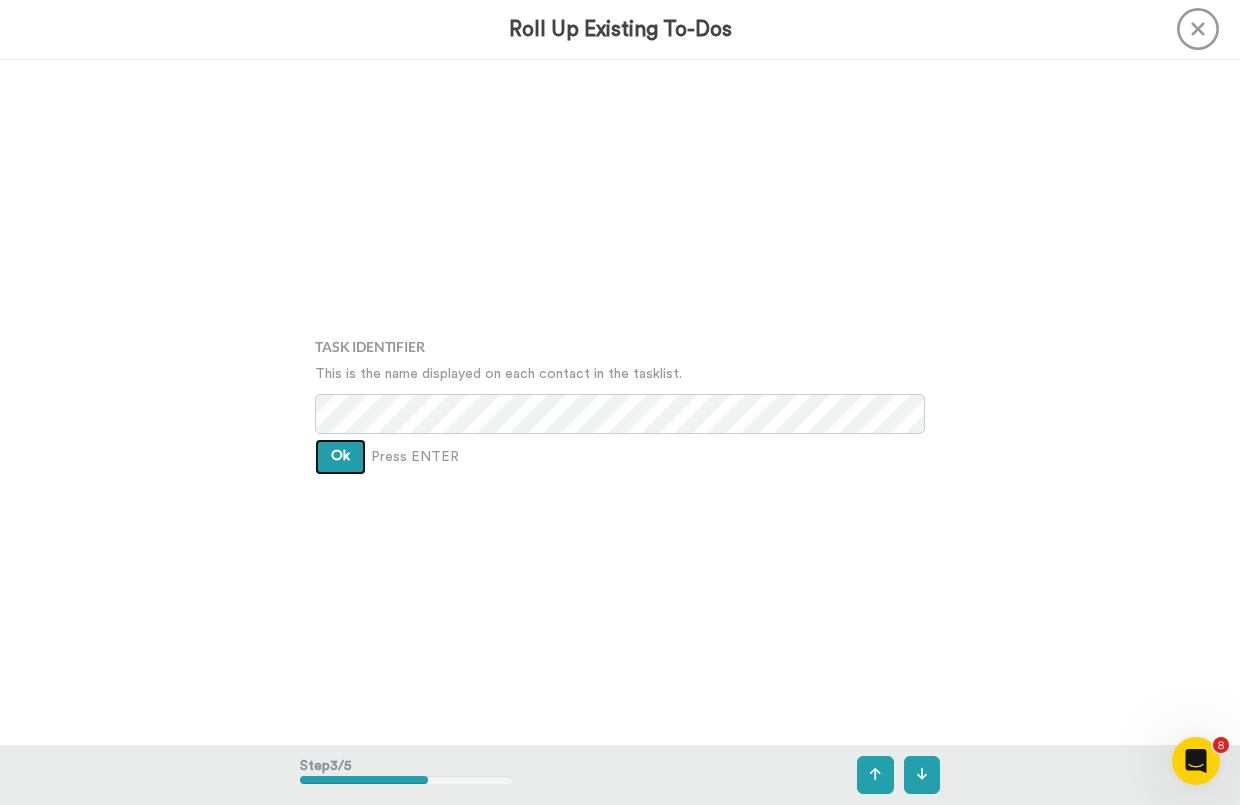 click on "Ok" at bounding box center (340, 457) 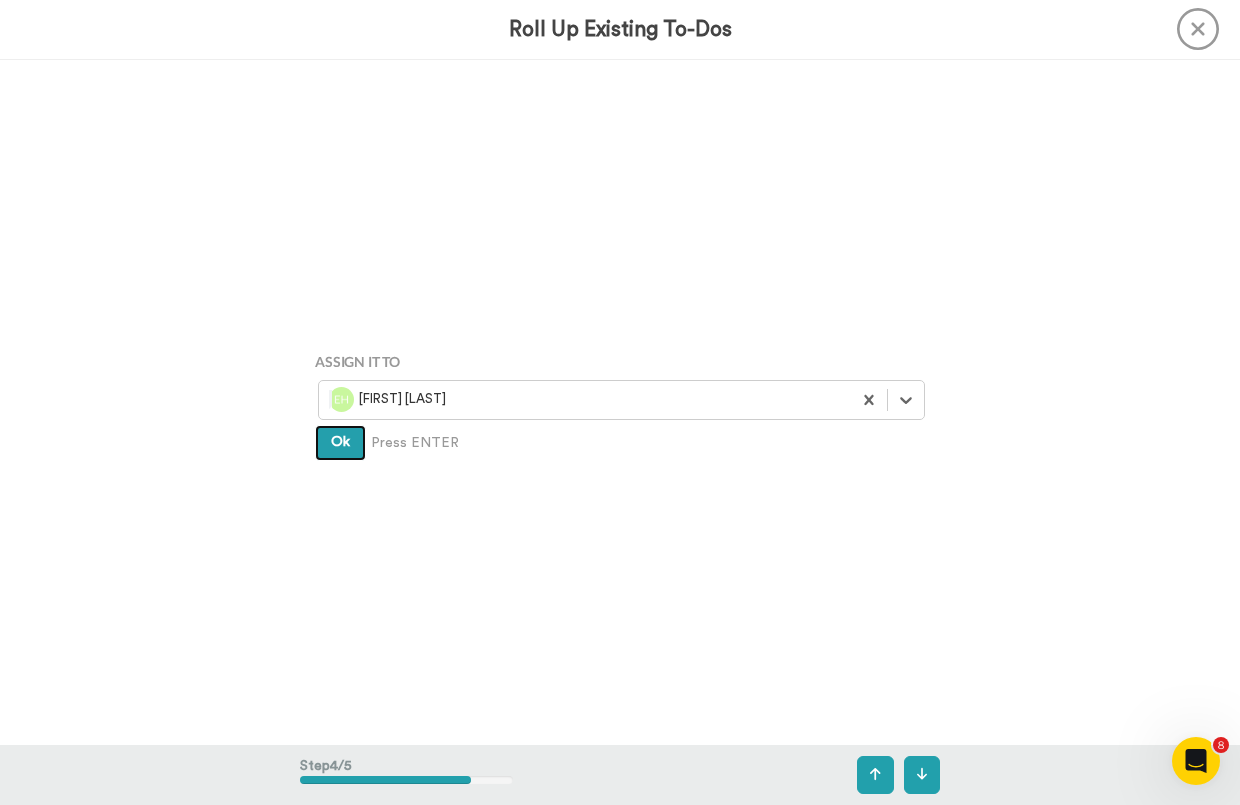 click on "Ok" at bounding box center [340, 443] 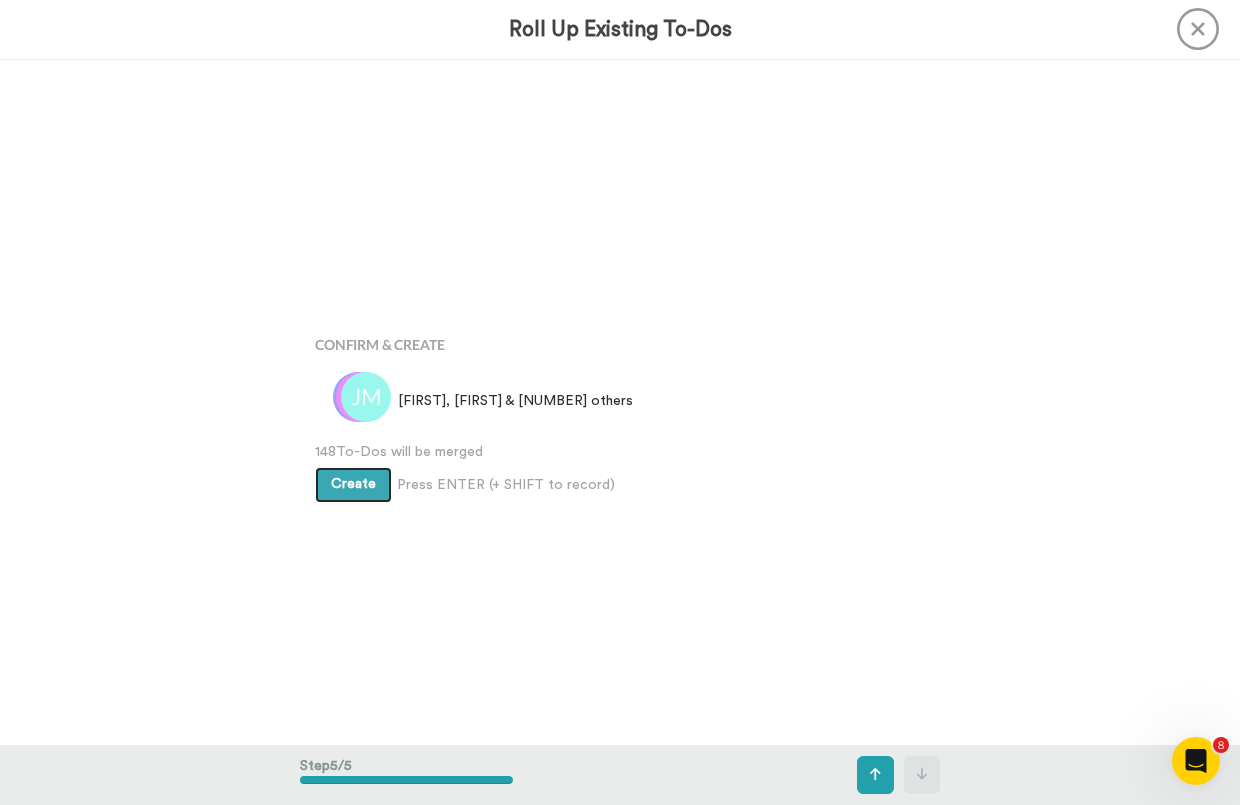 scroll, scrollTop: 2742, scrollLeft: 0, axis: vertical 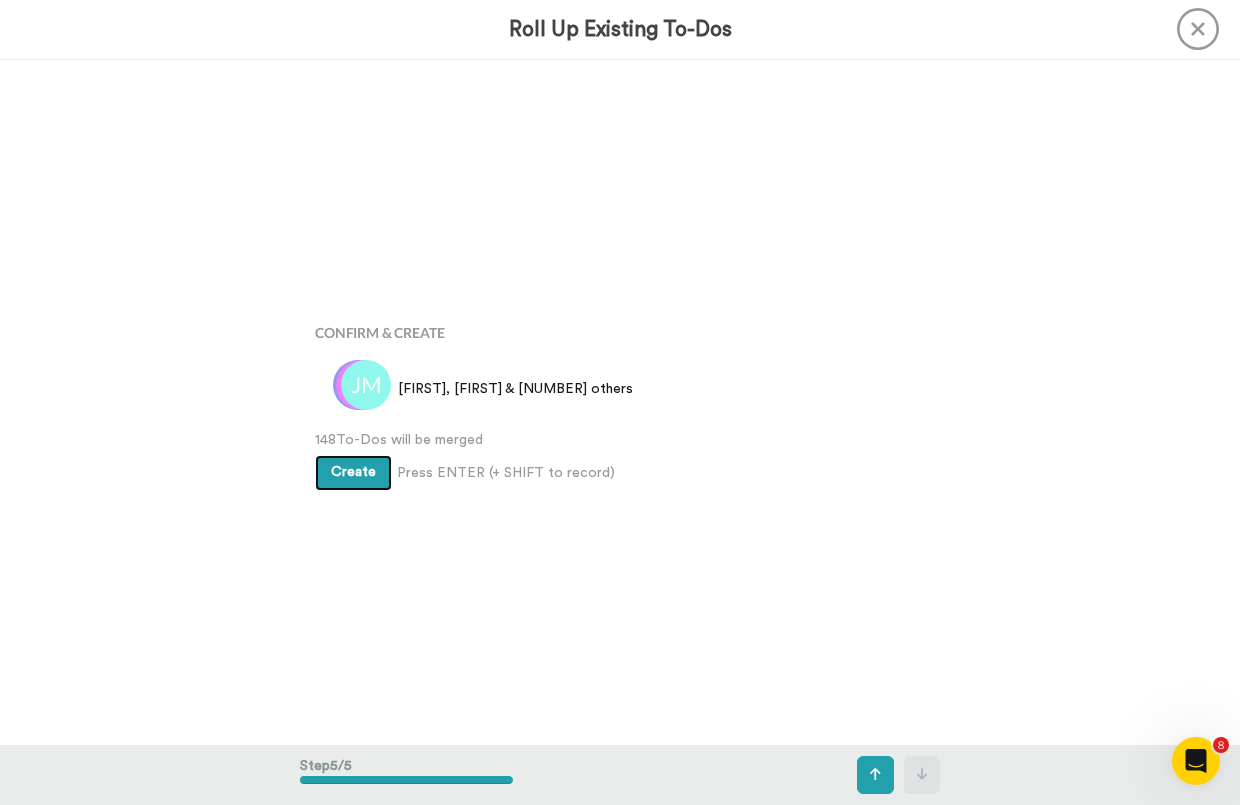 click on "Create" at bounding box center [353, 472] 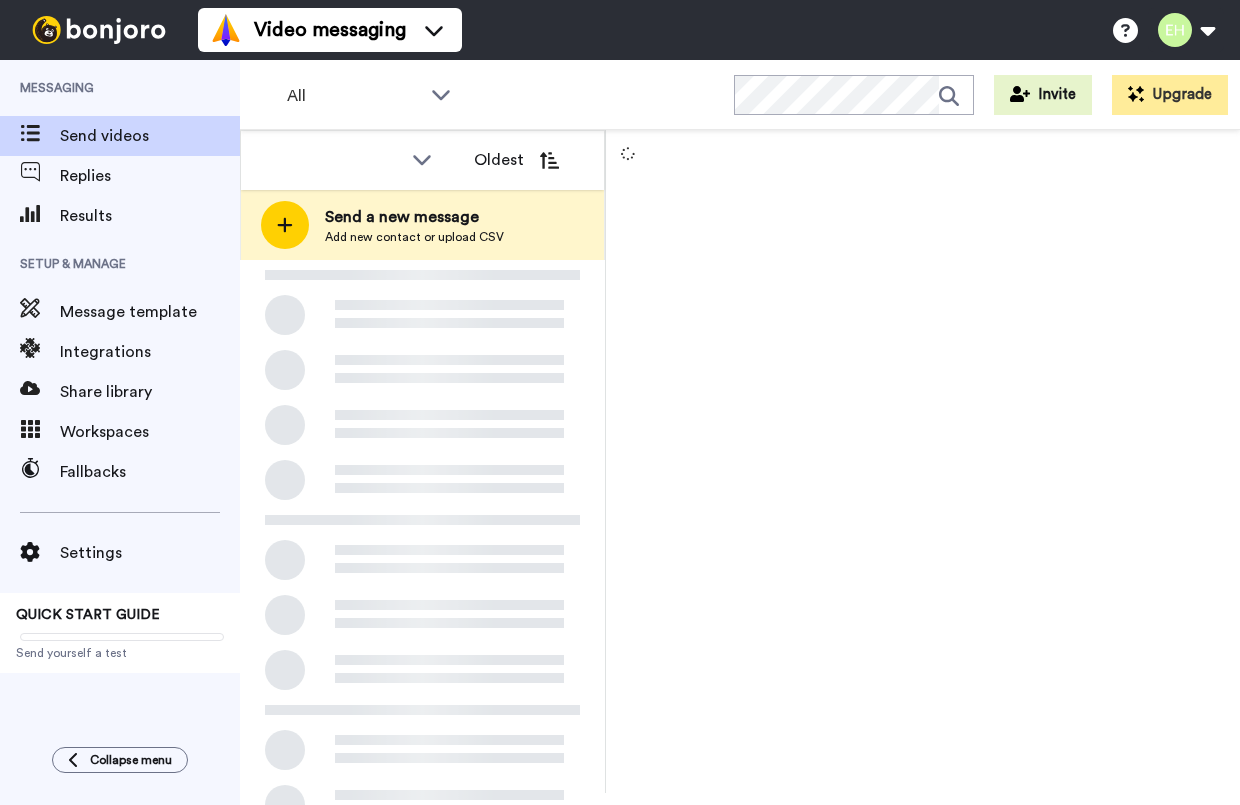 scroll, scrollTop: 0, scrollLeft: 0, axis: both 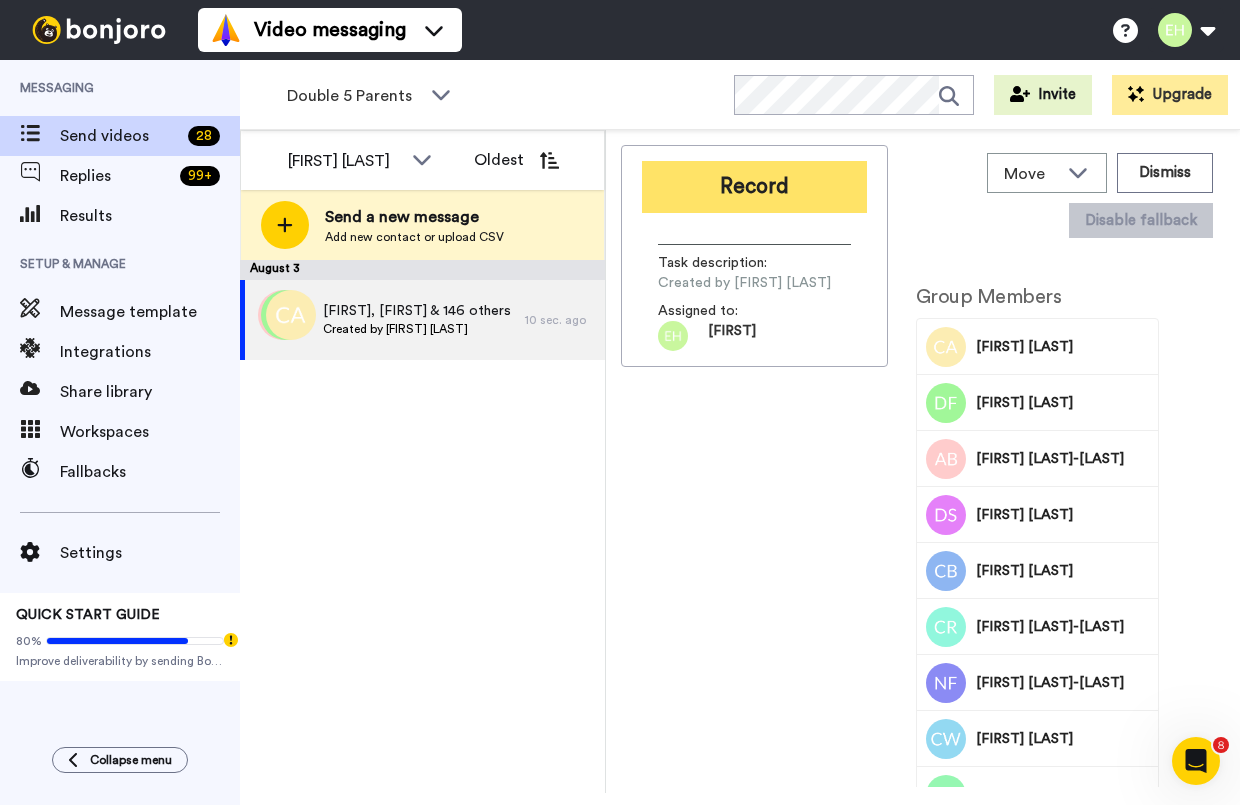 click on "Record" at bounding box center [754, 187] 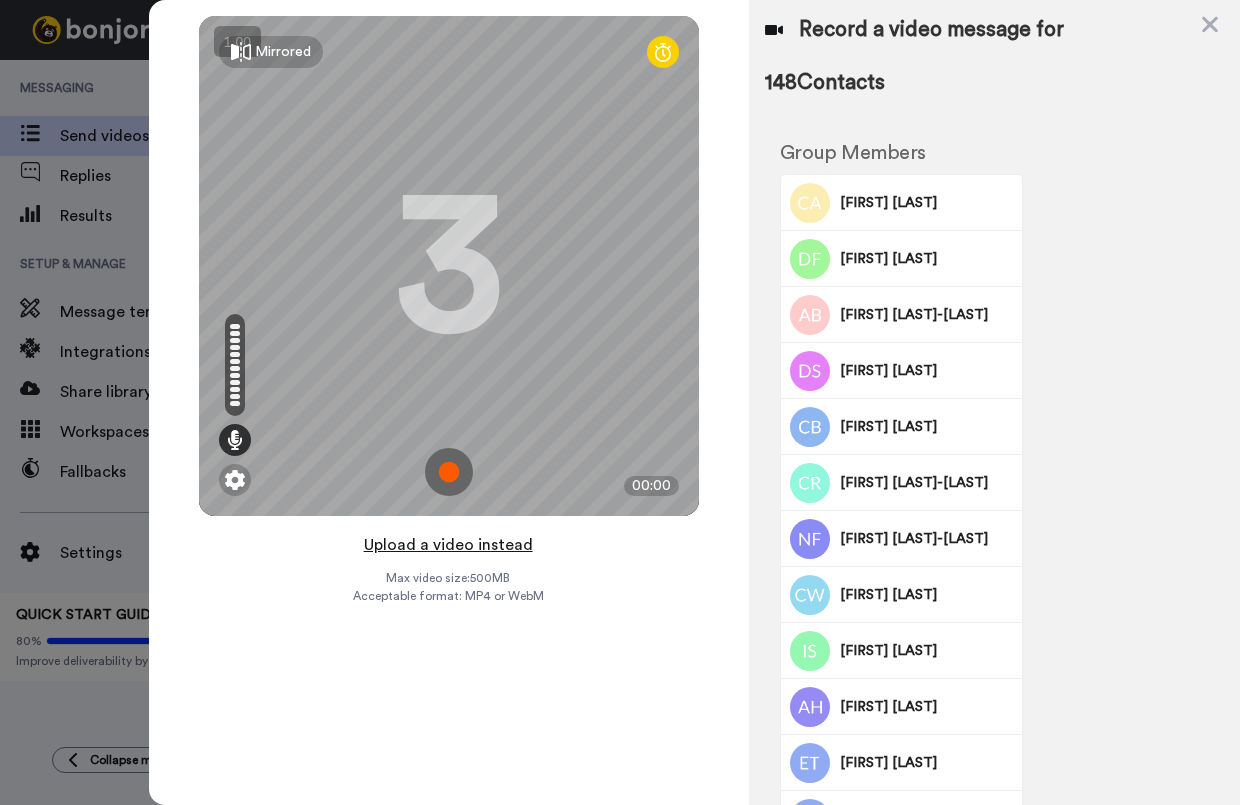 click on "Upload a video instead" at bounding box center [448, 545] 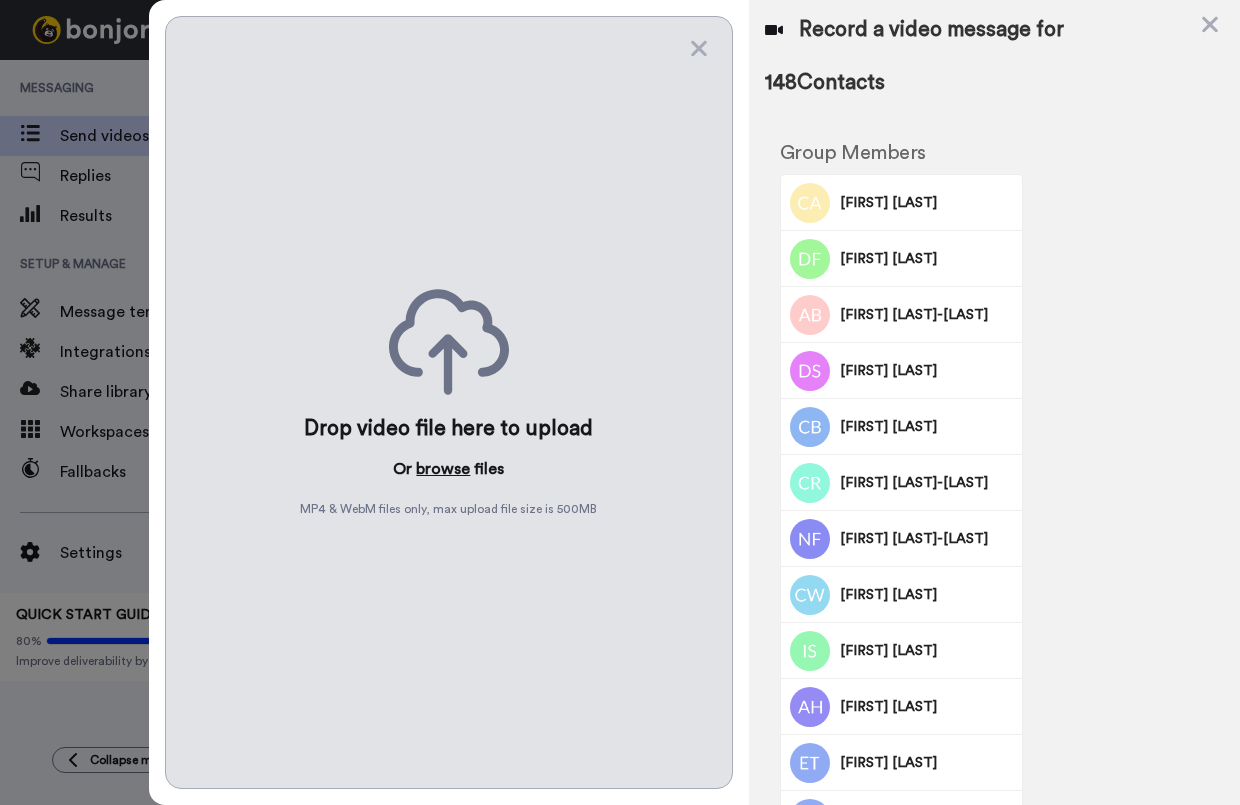 click on "browse" at bounding box center (443, 469) 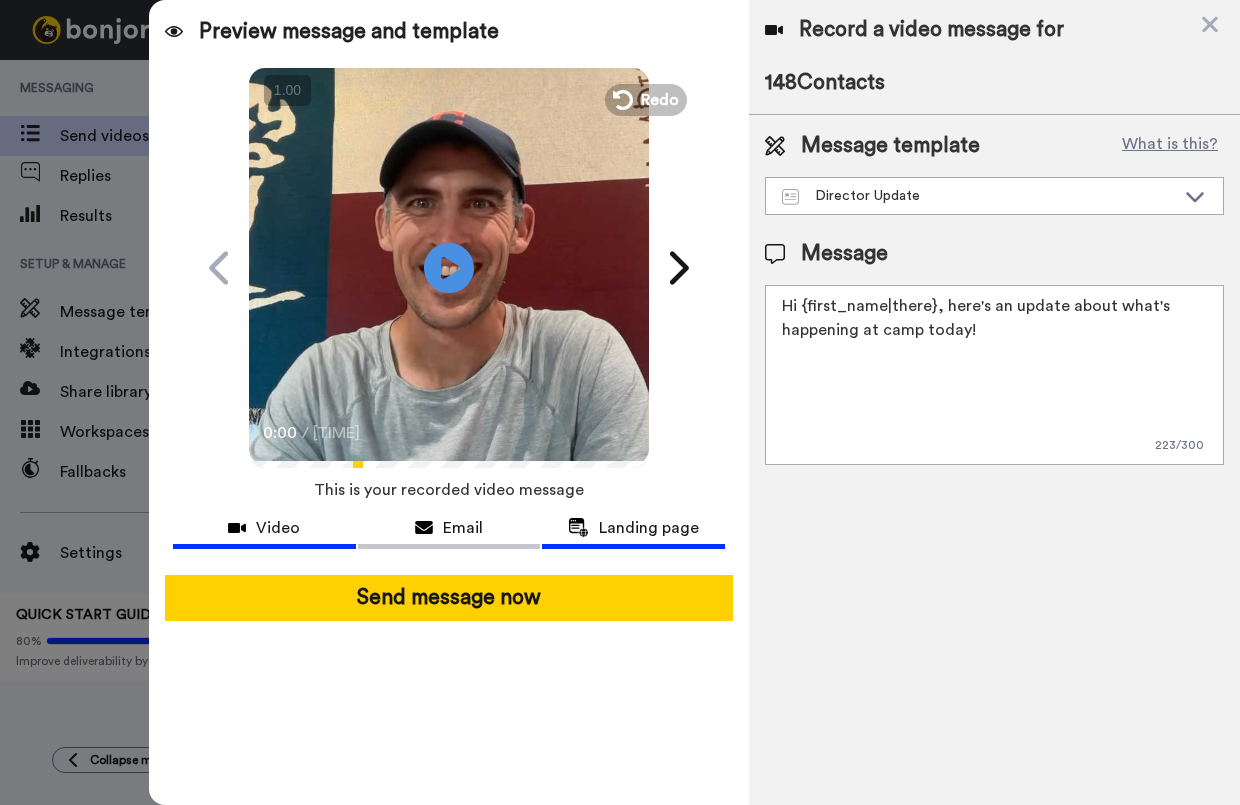 click on "Landing page" at bounding box center [649, 528] 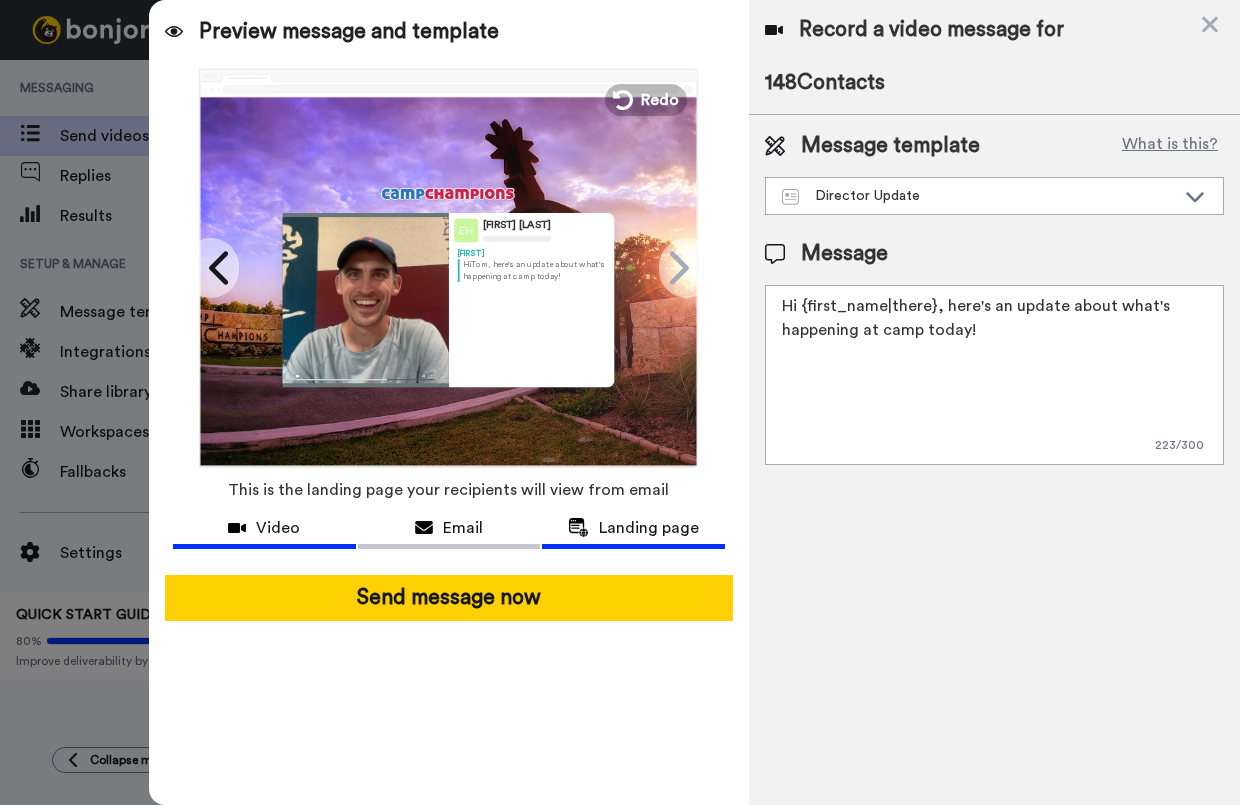 click on "Video" at bounding box center (278, 528) 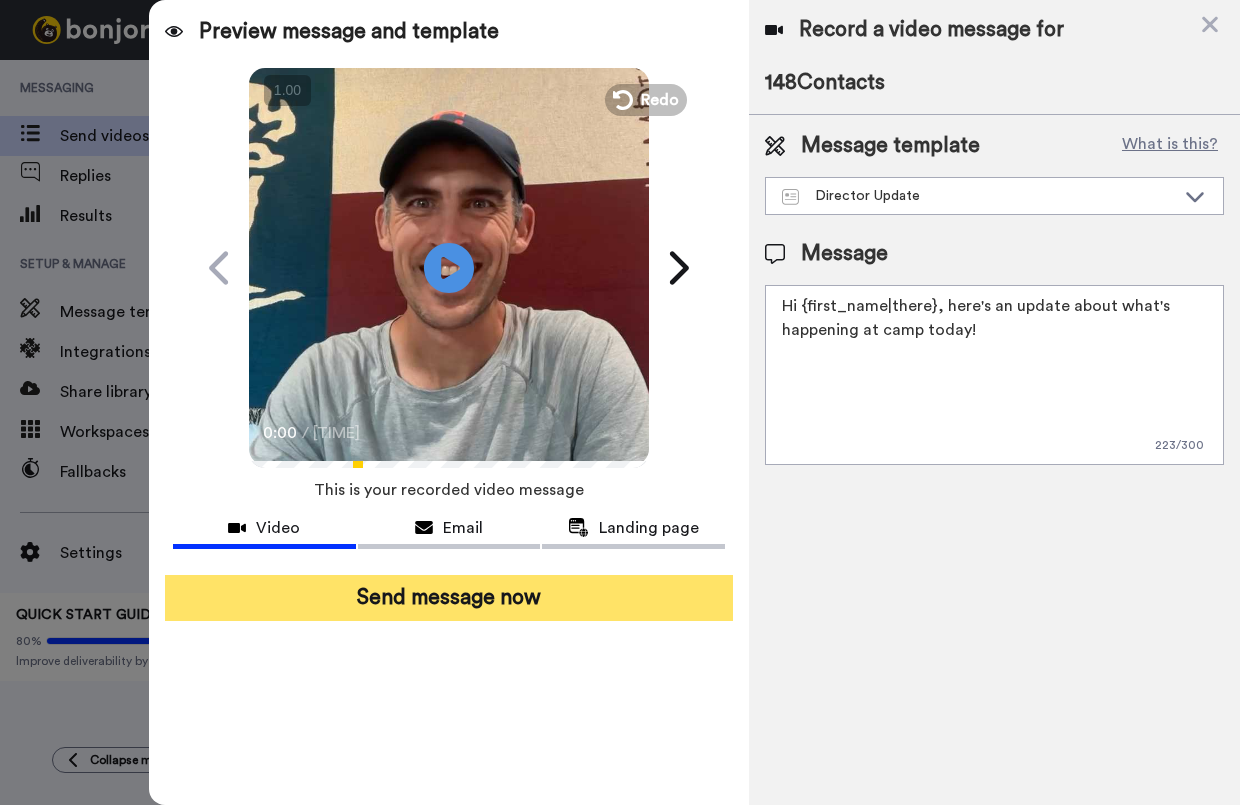 click on "Send message now" at bounding box center (449, 598) 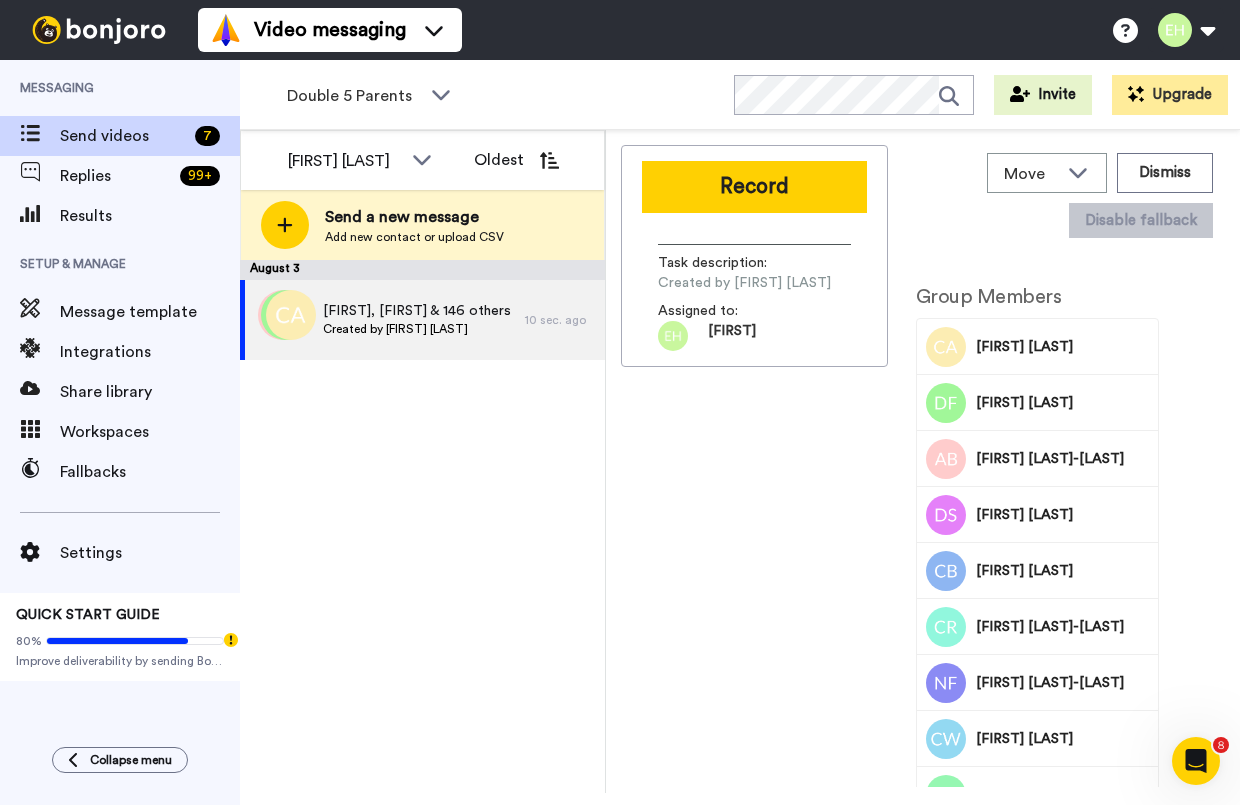 scroll, scrollTop: 0, scrollLeft: 0, axis: both 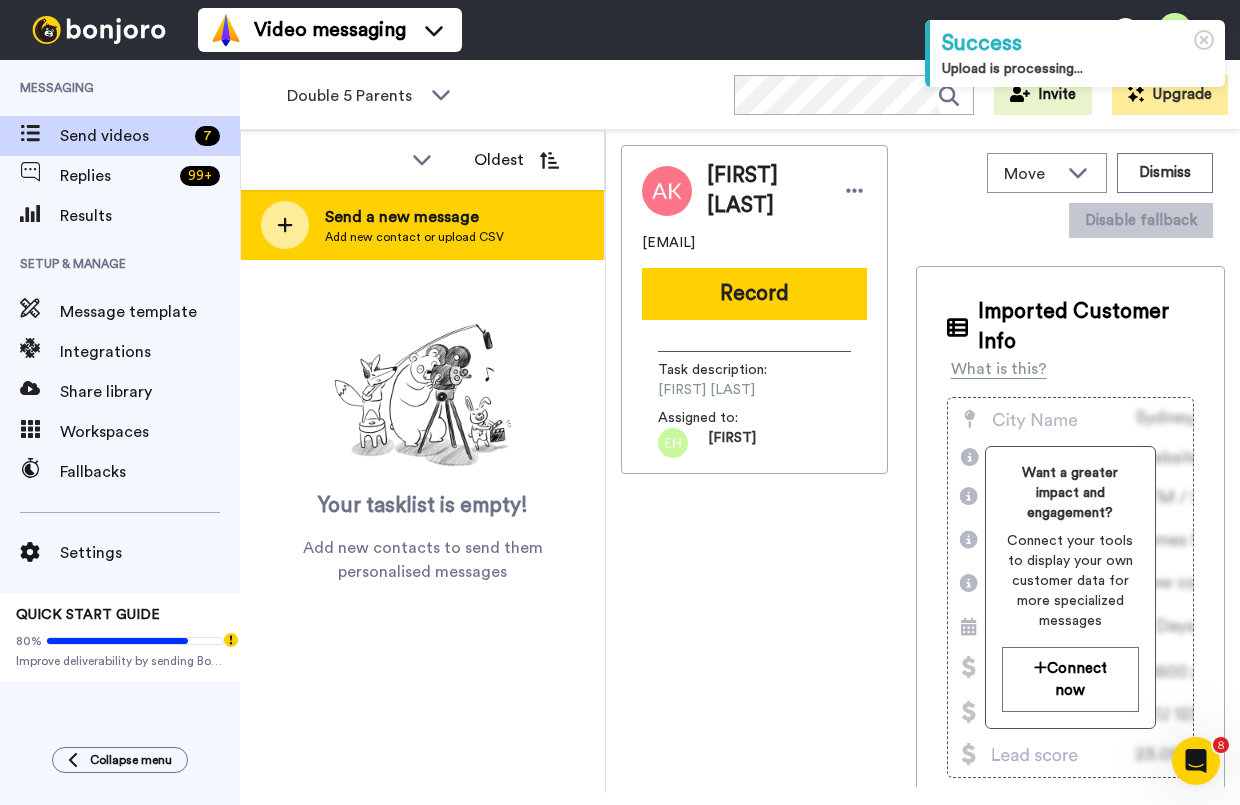 click on "Send a new message" at bounding box center (414, 217) 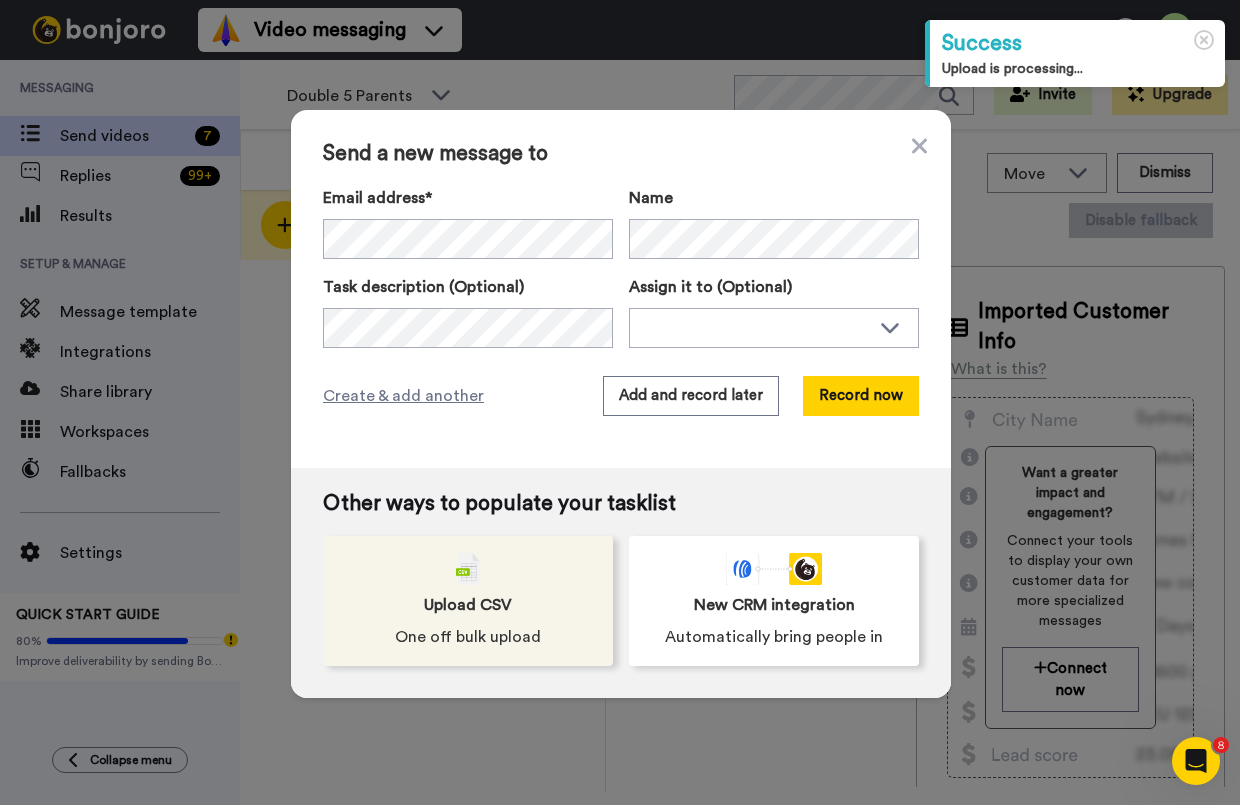 click on "Upload CSV" at bounding box center [468, 605] 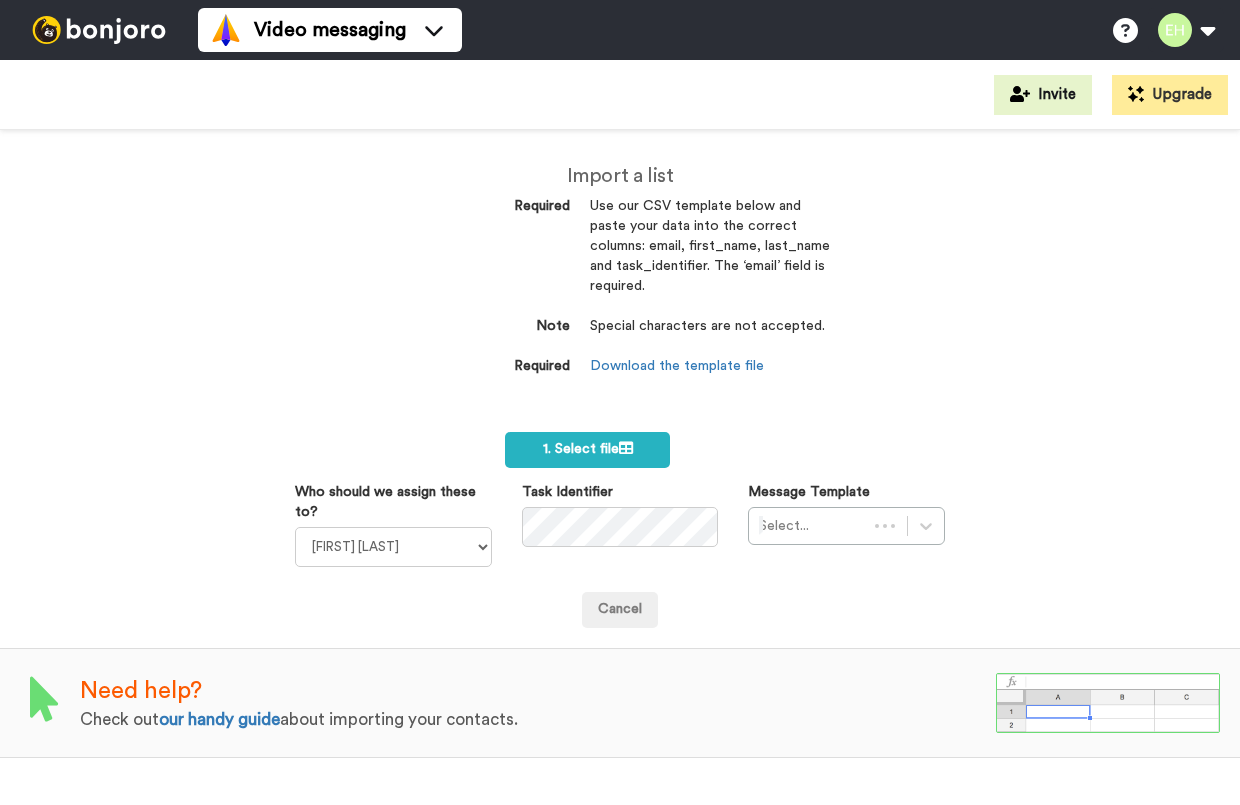 scroll, scrollTop: 0, scrollLeft: 0, axis: both 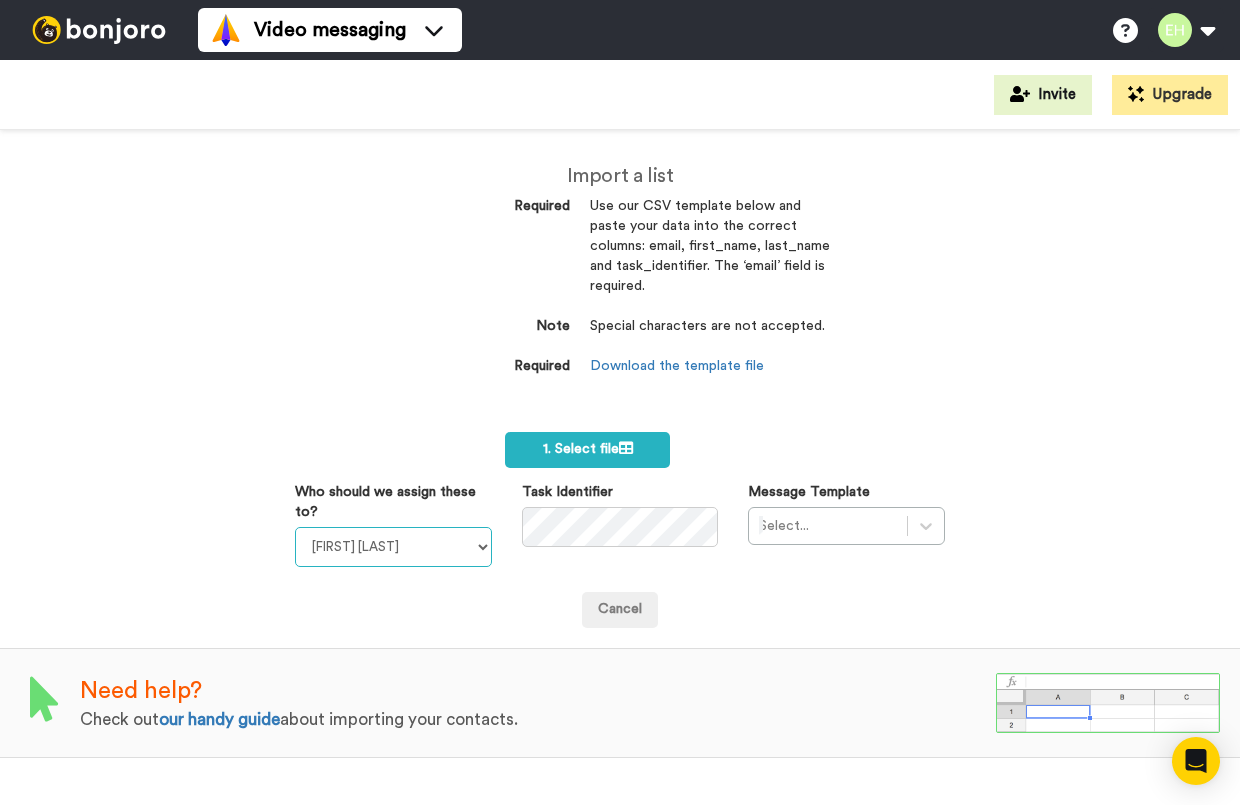 click on "[FIRST] [LAST] [FIRST] [LAST] [FIRST] [LAST] [FIRST] [LAST]" at bounding box center (393, 547) 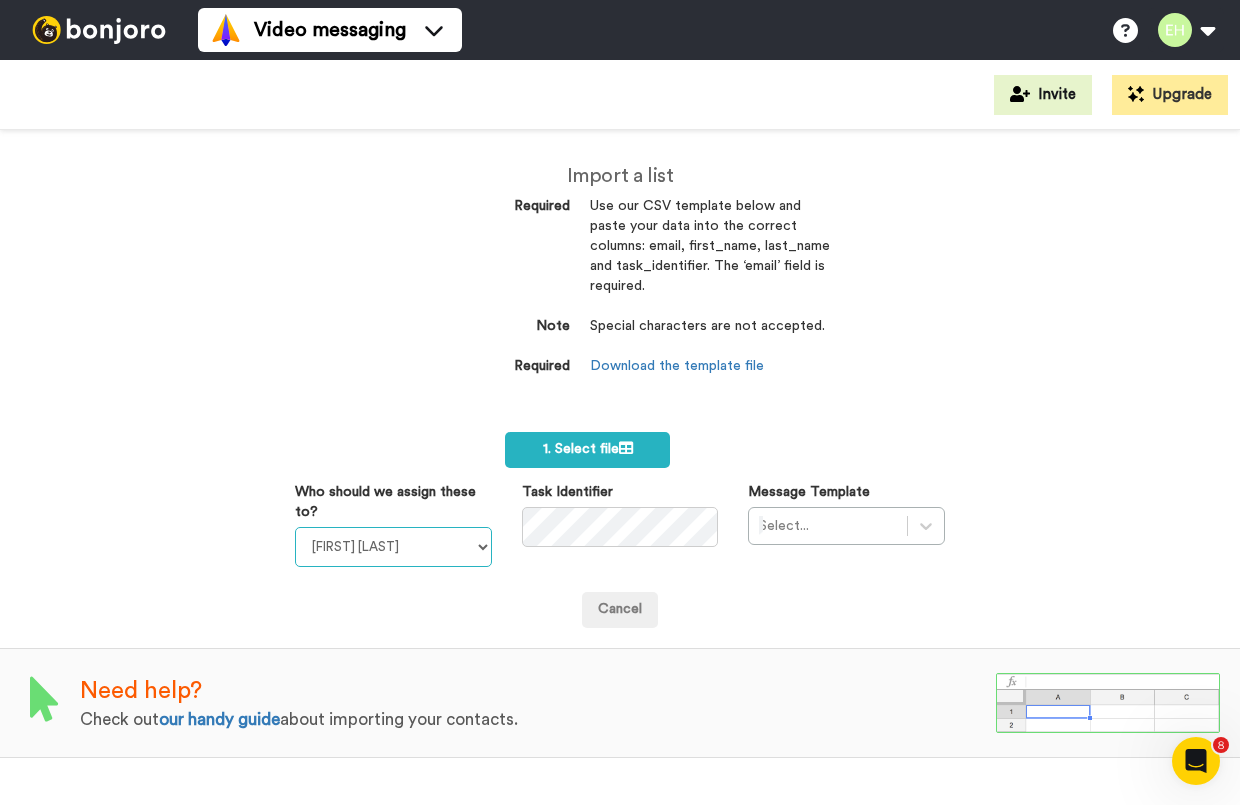 scroll, scrollTop: 0, scrollLeft: 0, axis: both 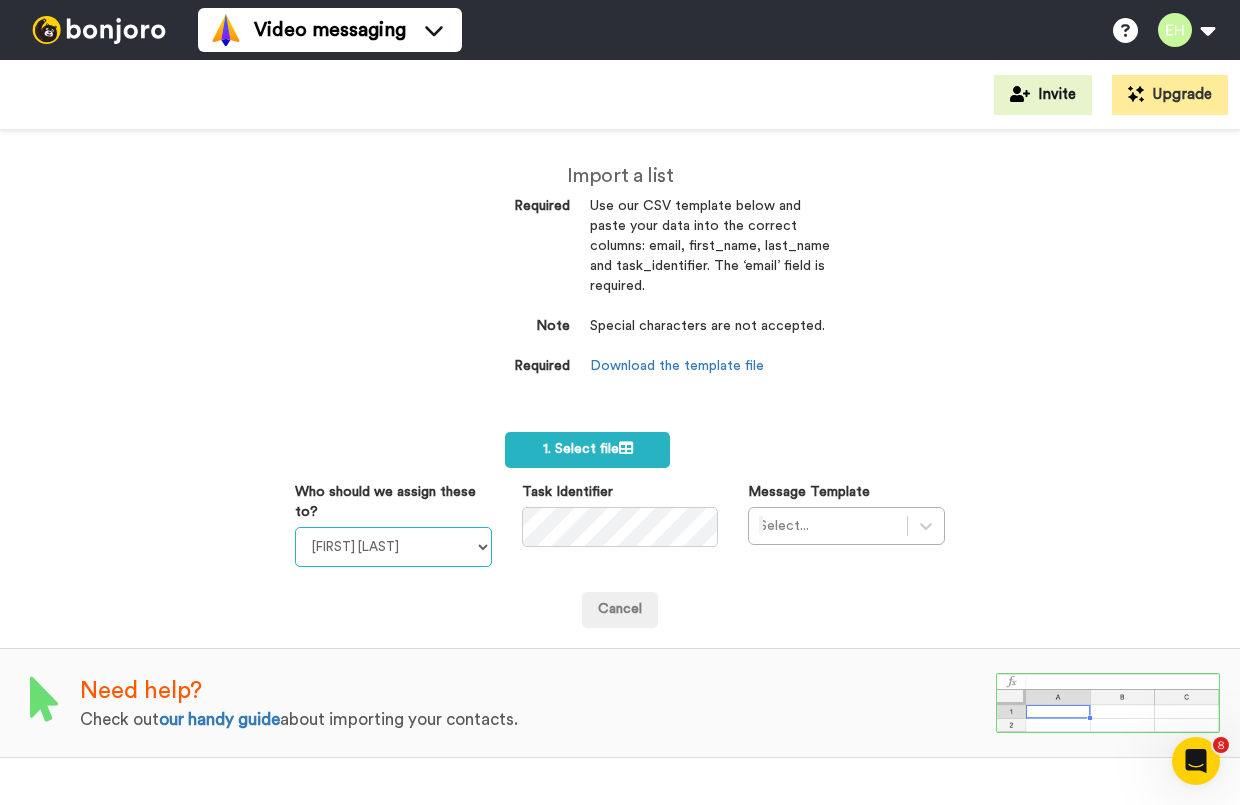 select on "eec345ce-4bd9-4757-bcf6-430c100ed621" 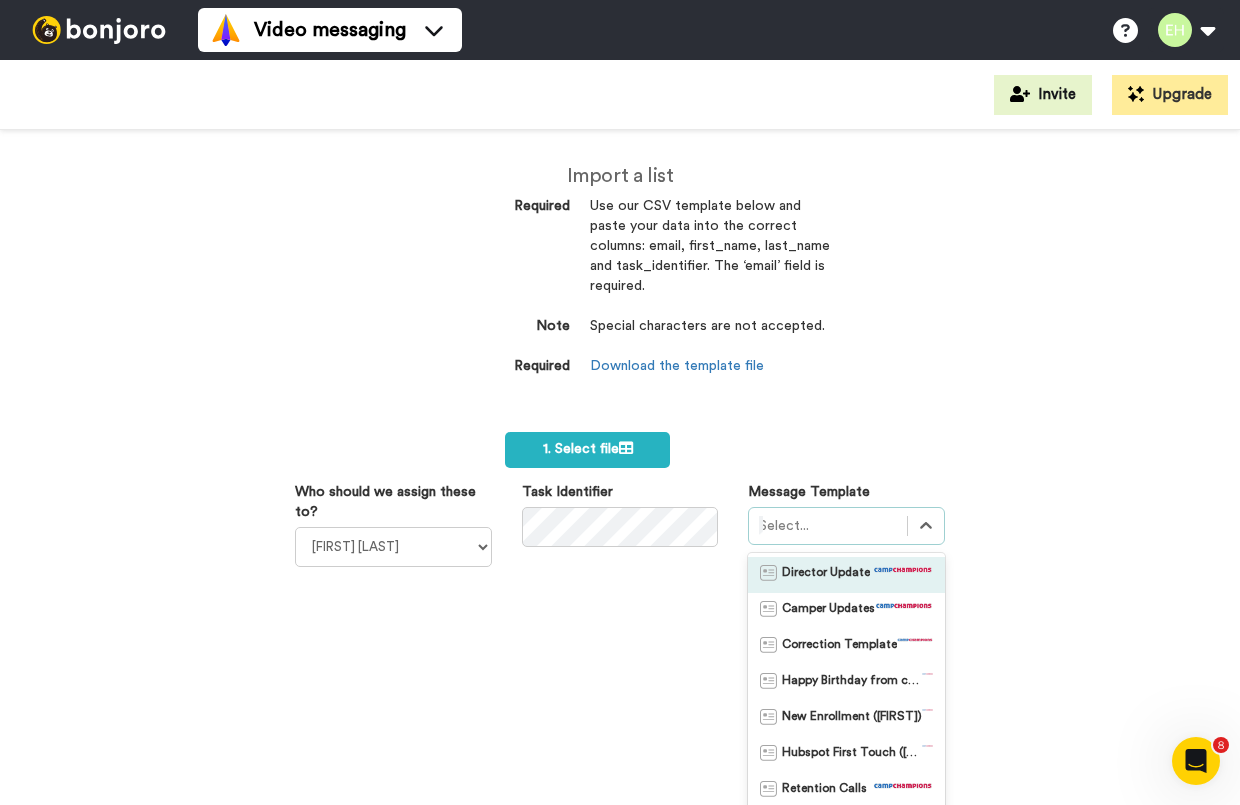 click on "option Director Update focused, 1 of 8. 8 results available. Use Up and Down to choose options, press Enter to select the currently focused option, press Escape to exit the menu, press Tab to select the option and exit the menu. Select... Director Update Camper Updates Correction Template Happy Birthday from camp! New Enrollment ([FIRST]) Hubspot First Touch ([FIRST]) Retention Calls Example from Grant" at bounding box center [846, 678] 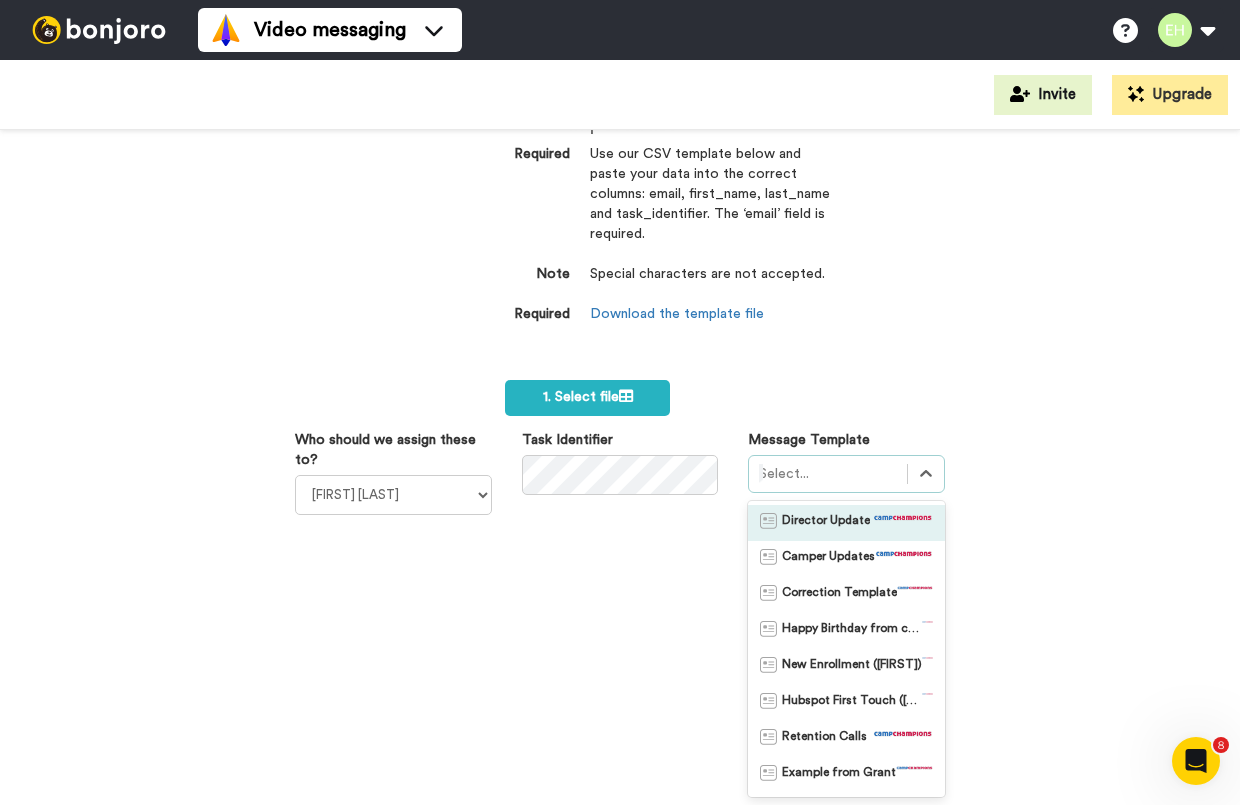 click on "Director Update" at bounding box center (826, 523) 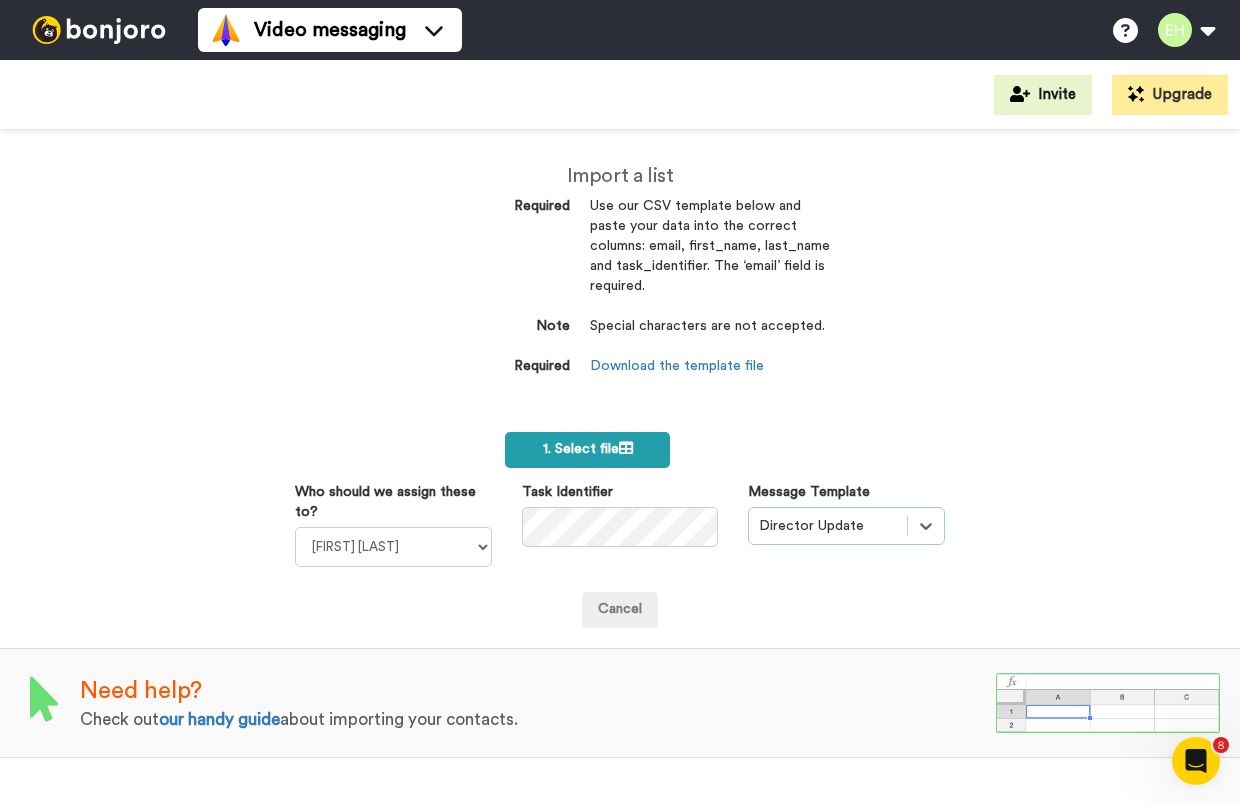 click on "1. Select file" at bounding box center (588, 449) 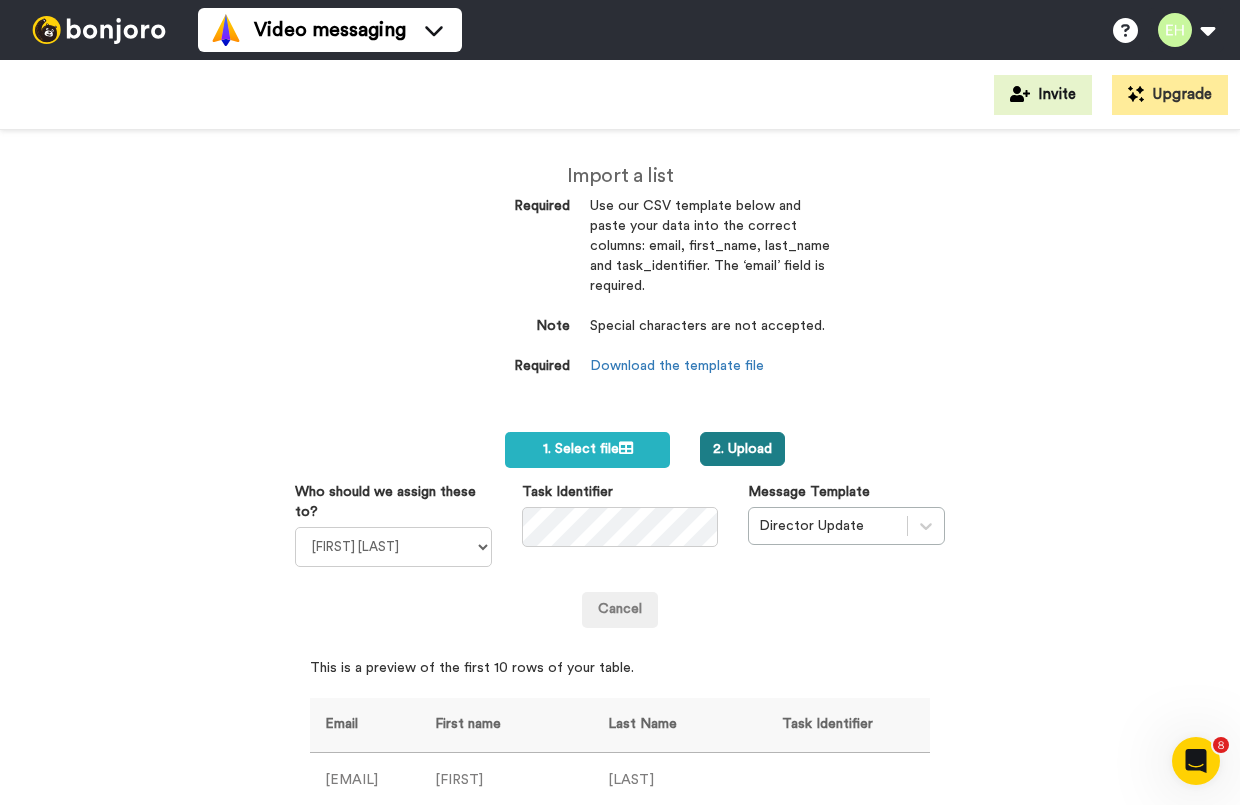 click on "2. Upload" at bounding box center (742, 449) 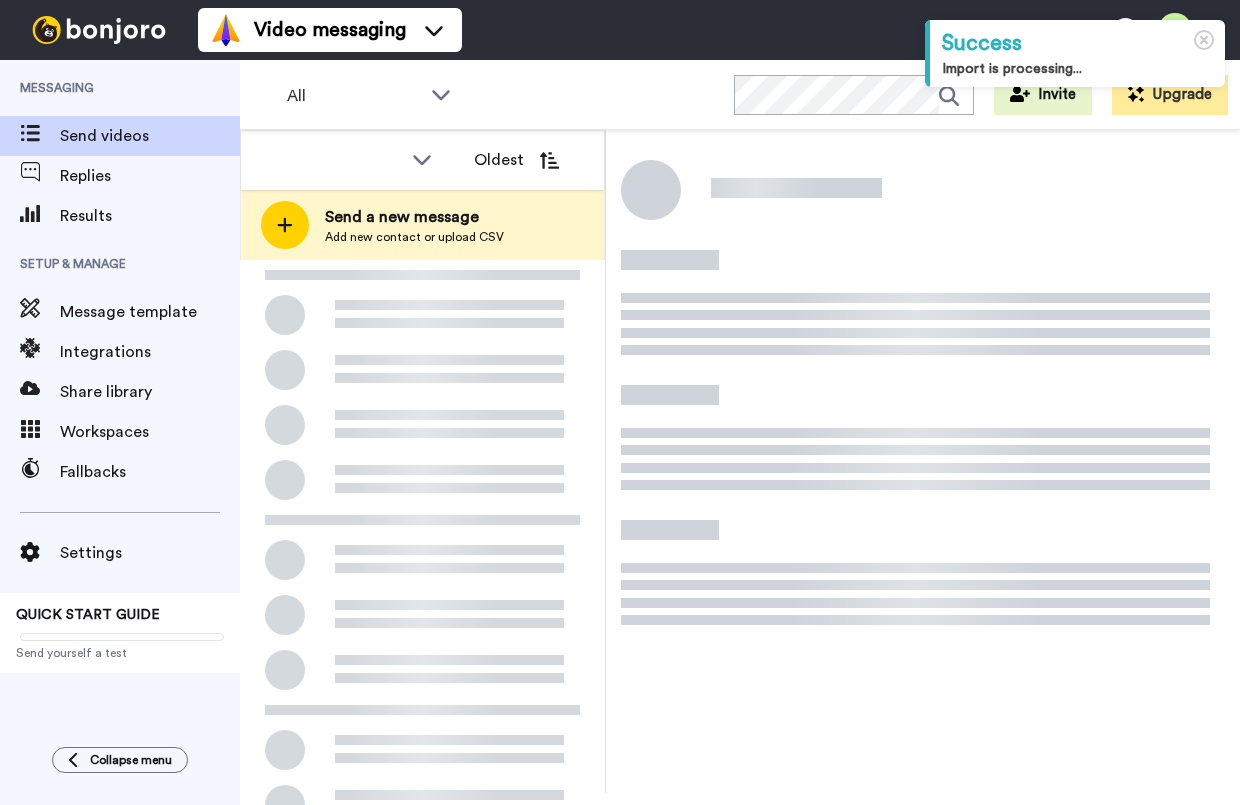 scroll, scrollTop: 0, scrollLeft: 0, axis: both 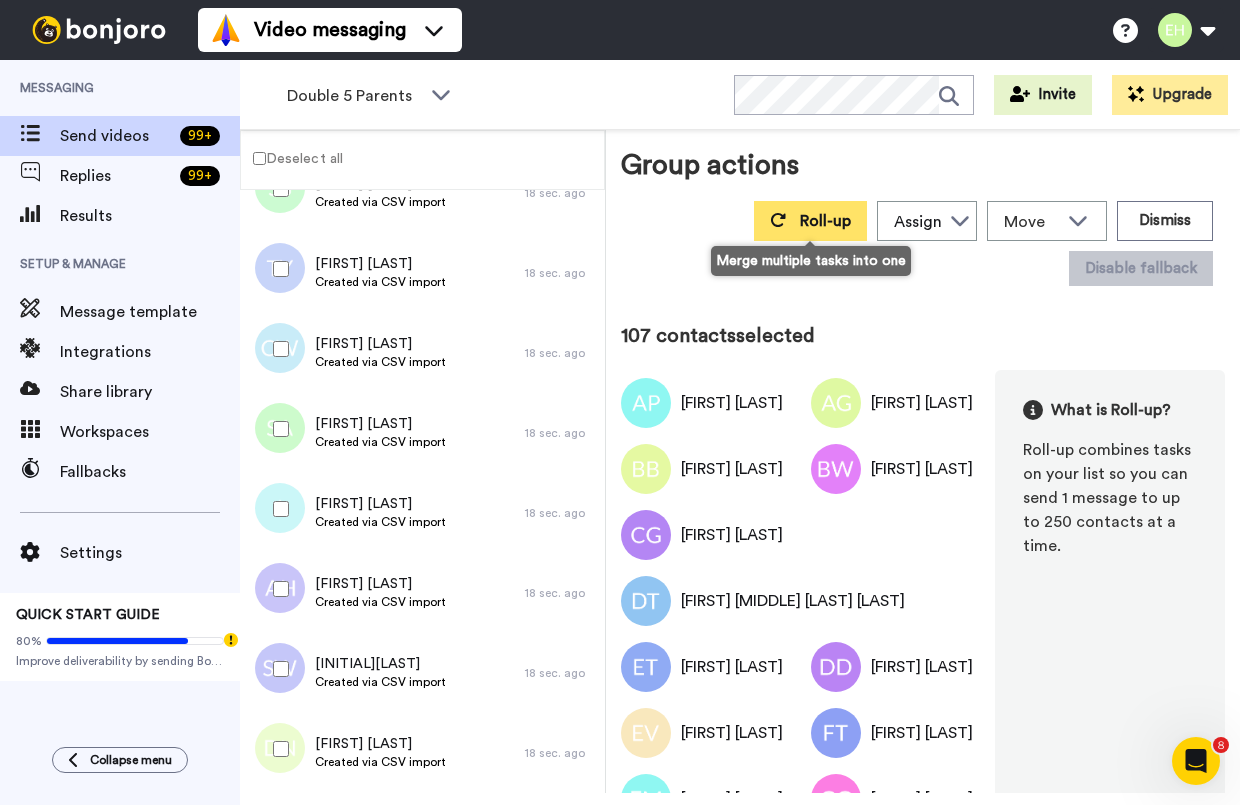 click on "Roll-up" at bounding box center (810, 221) 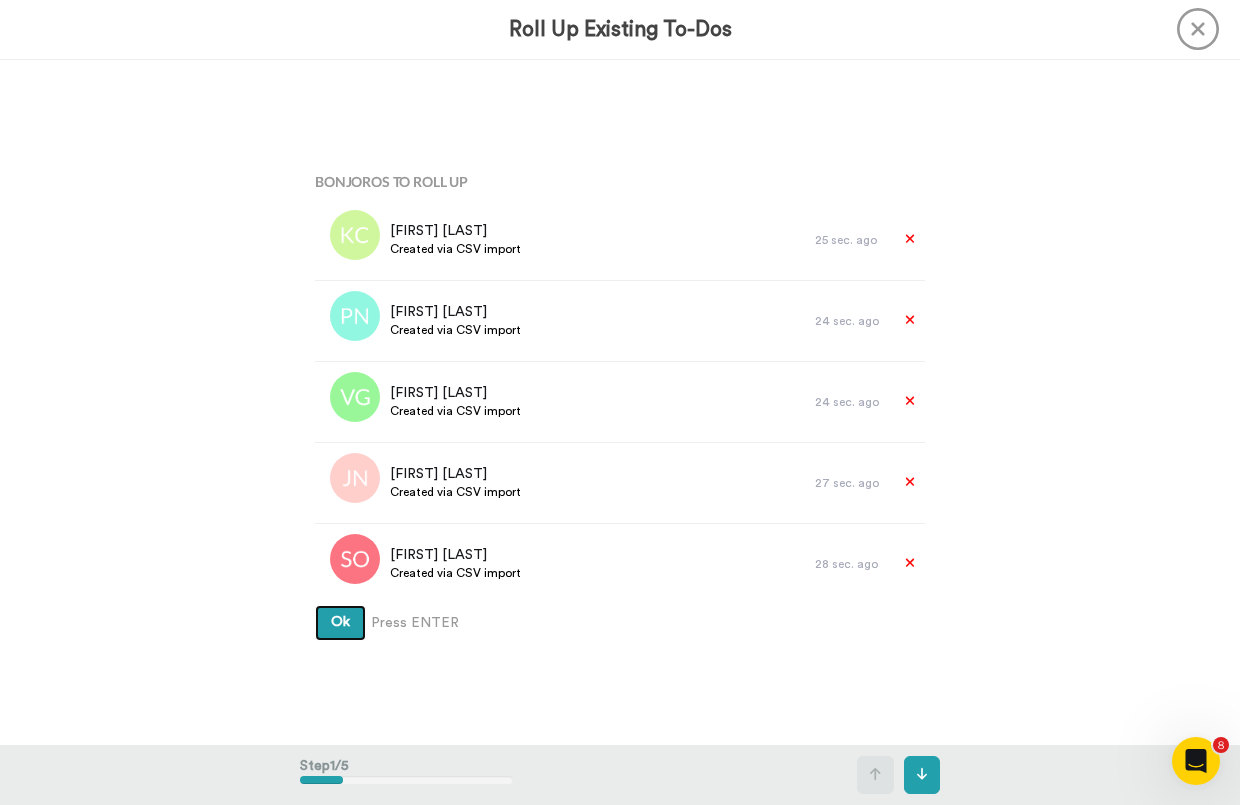 click on "Ok" at bounding box center (340, 622) 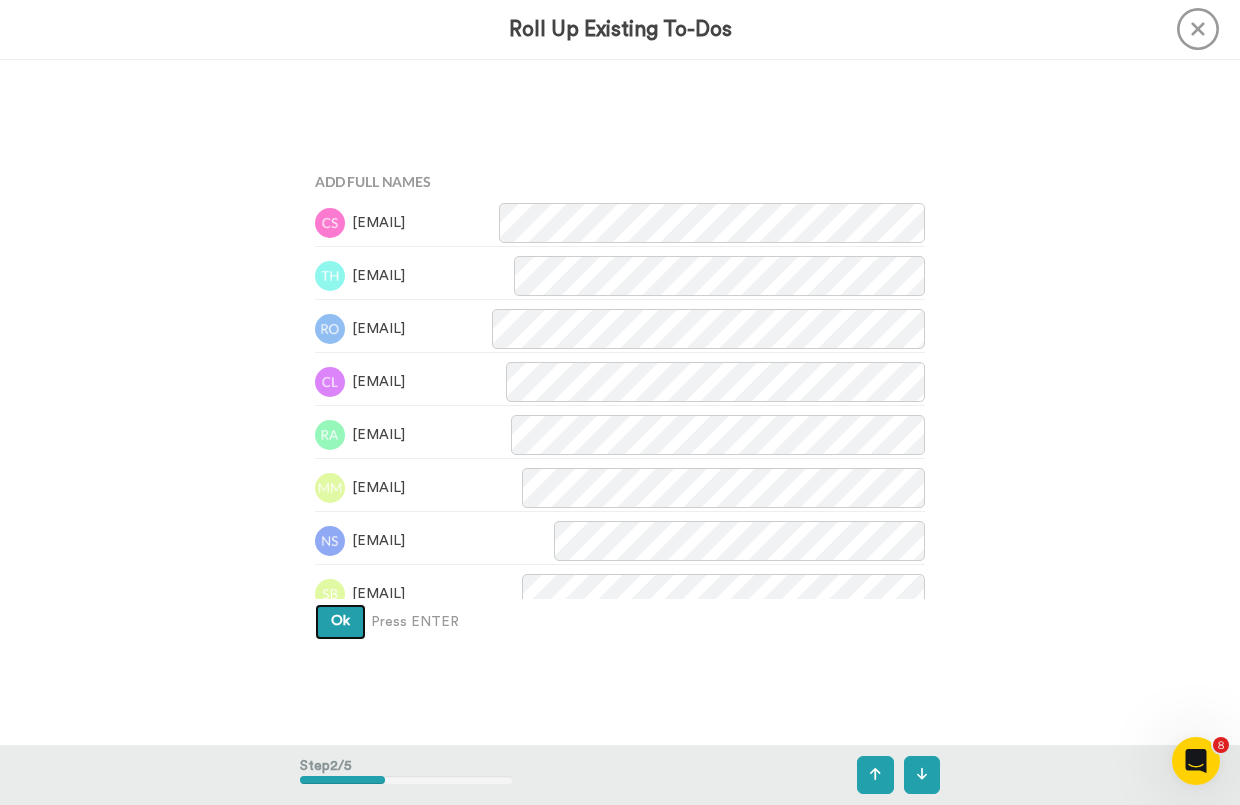 click on "Ok" at bounding box center (340, 621) 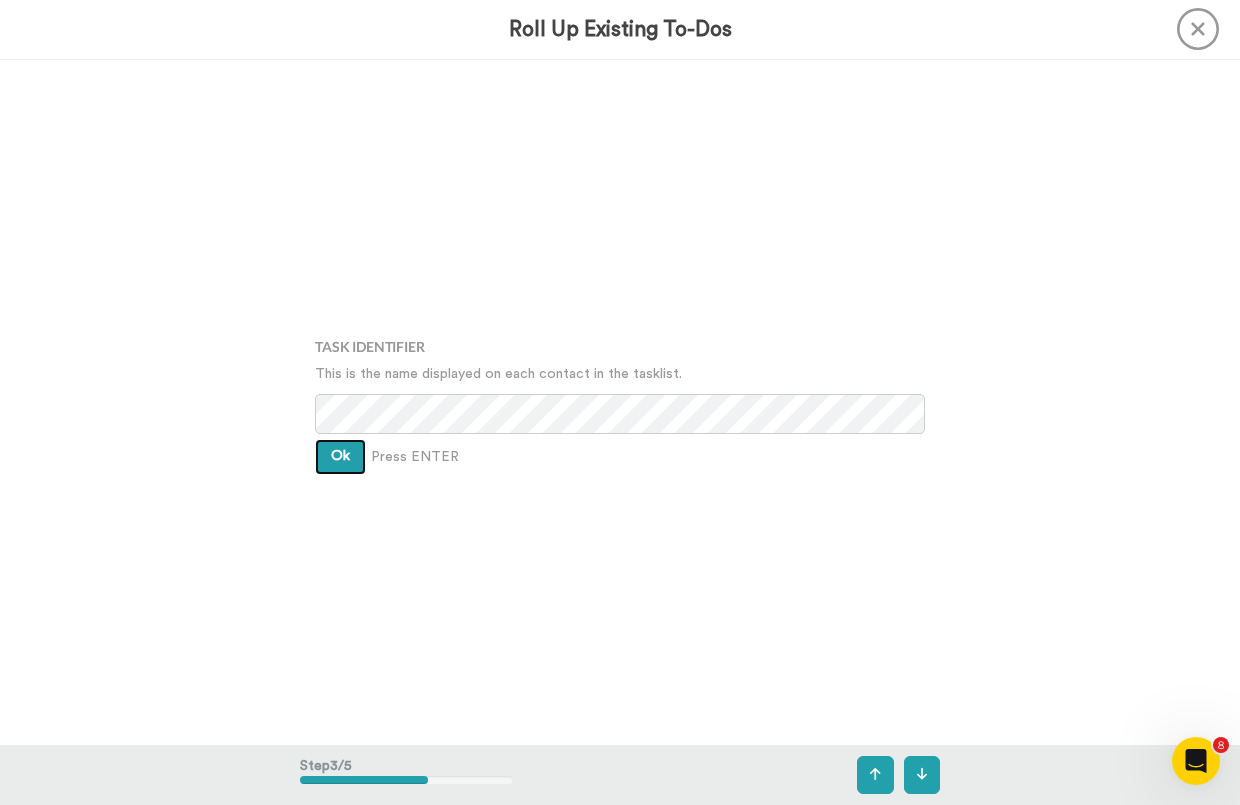 click on "Ok" at bounding box center [340, 457] 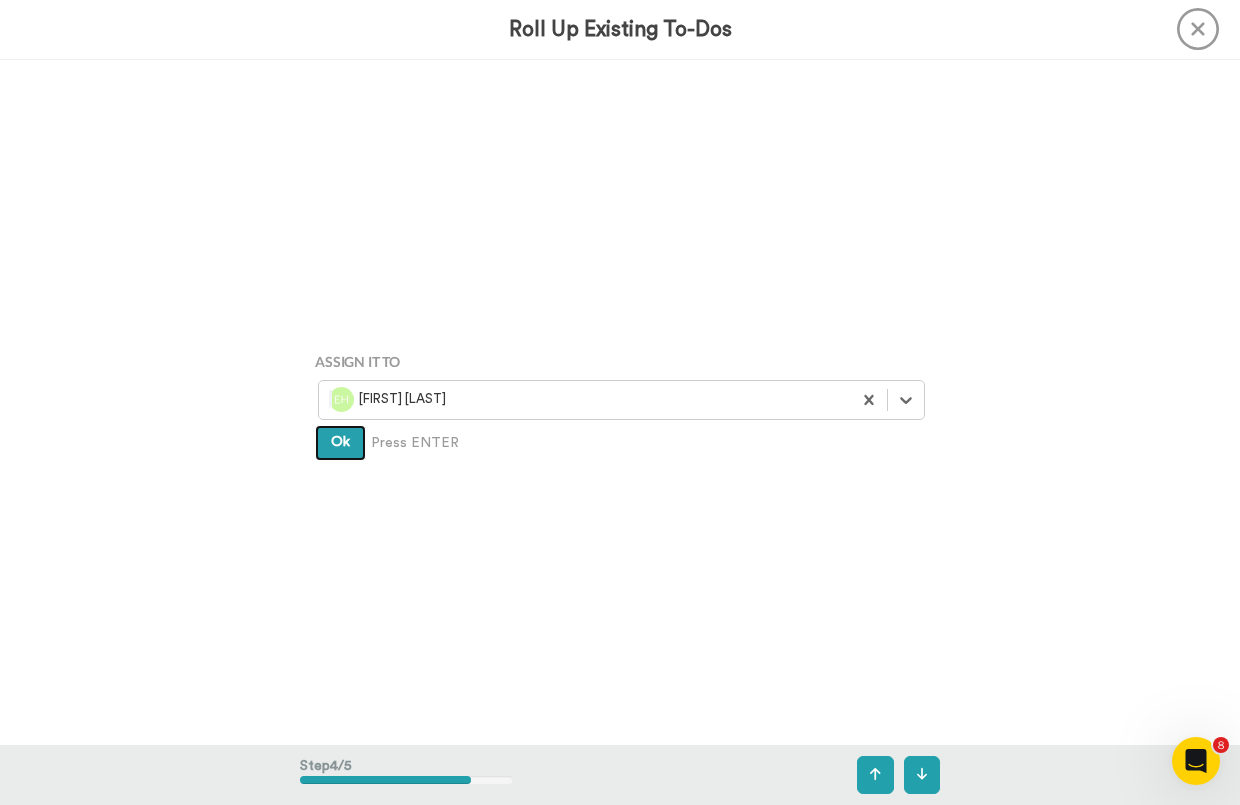 click on "Ok" at bounding box center [340, 443] 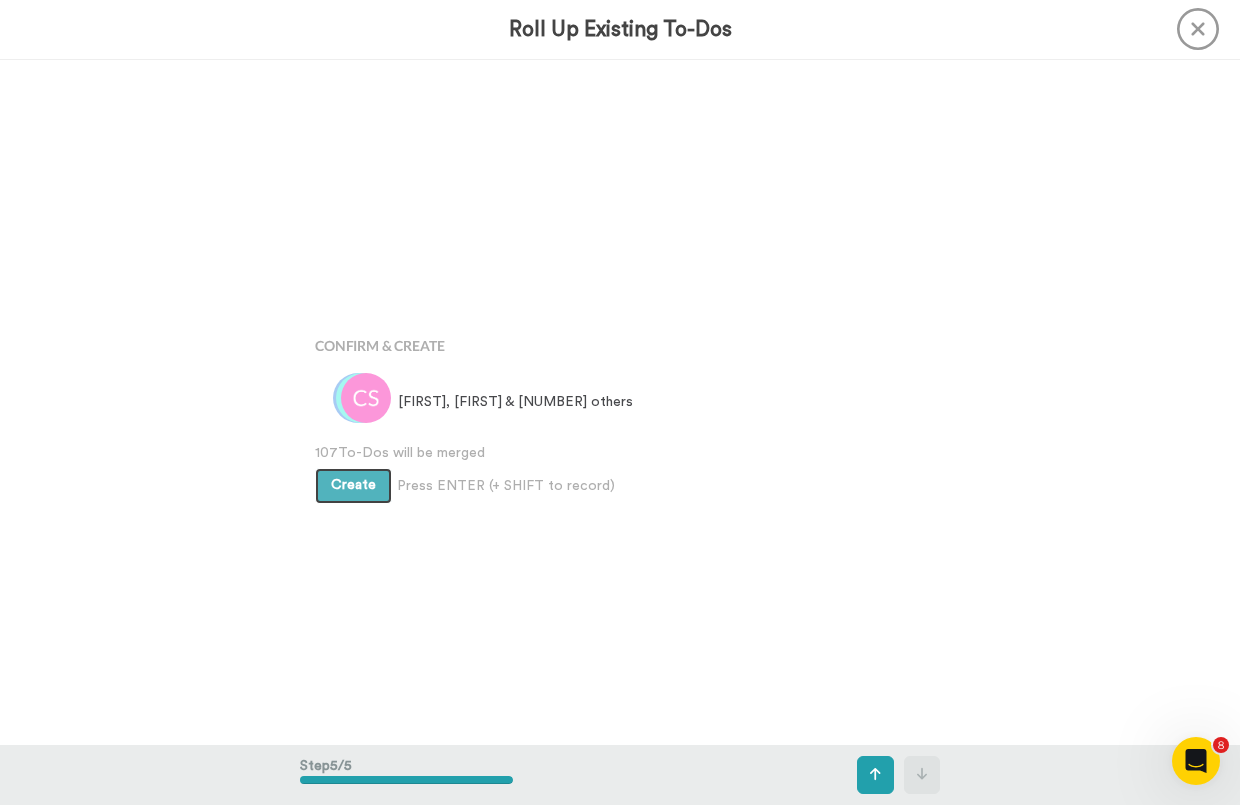 scroll, scrollTop: 2742, scrollLeft: 0, axis: vertical 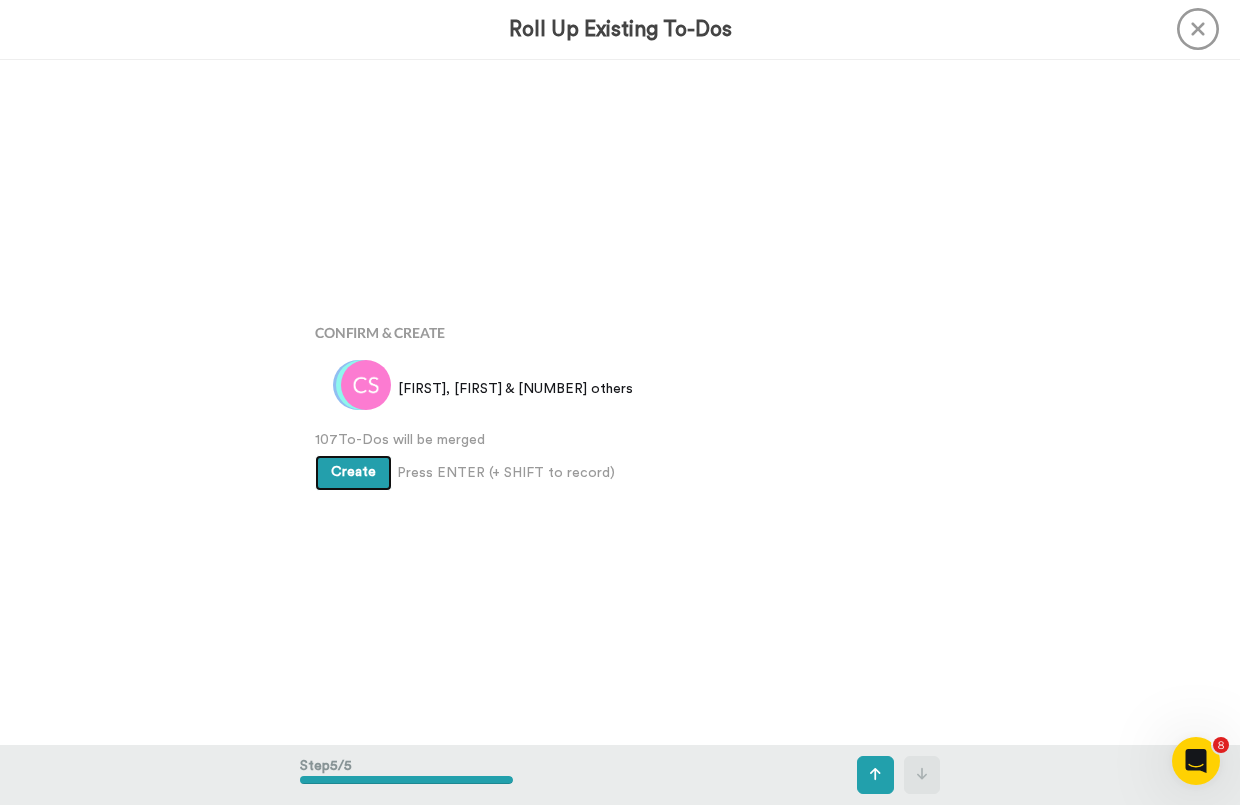 click on "Create" at bounding box center [353, 472] 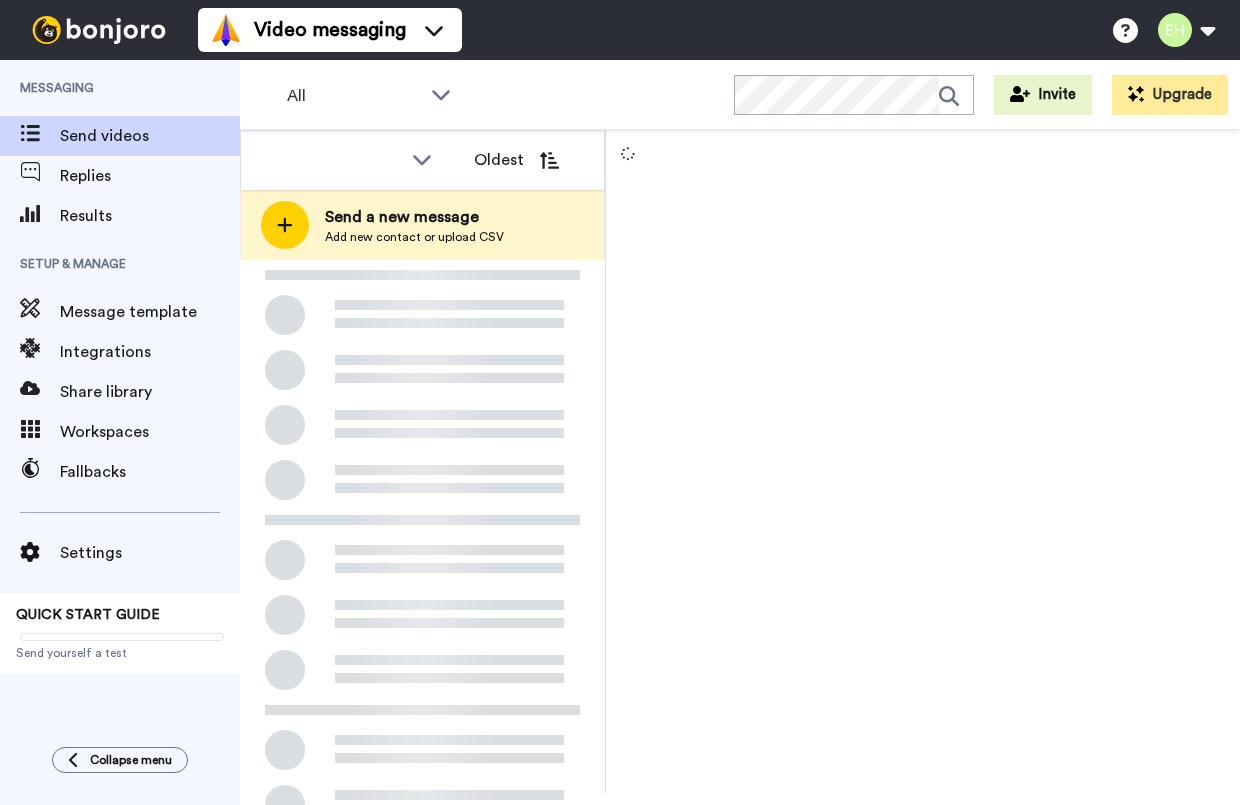 scroll, scrollTop: 0, scrollLeft: 0, axis: both 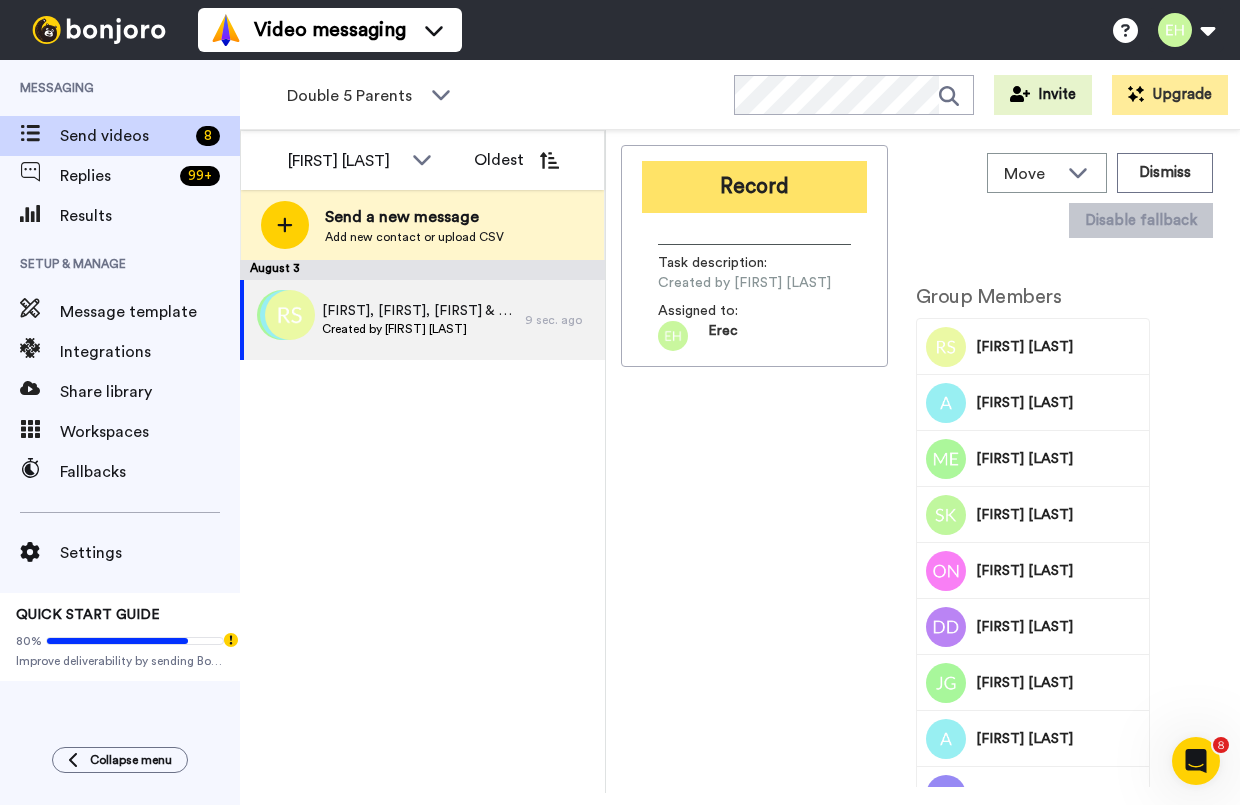 click on "Record" at bounding box center (754, 187) 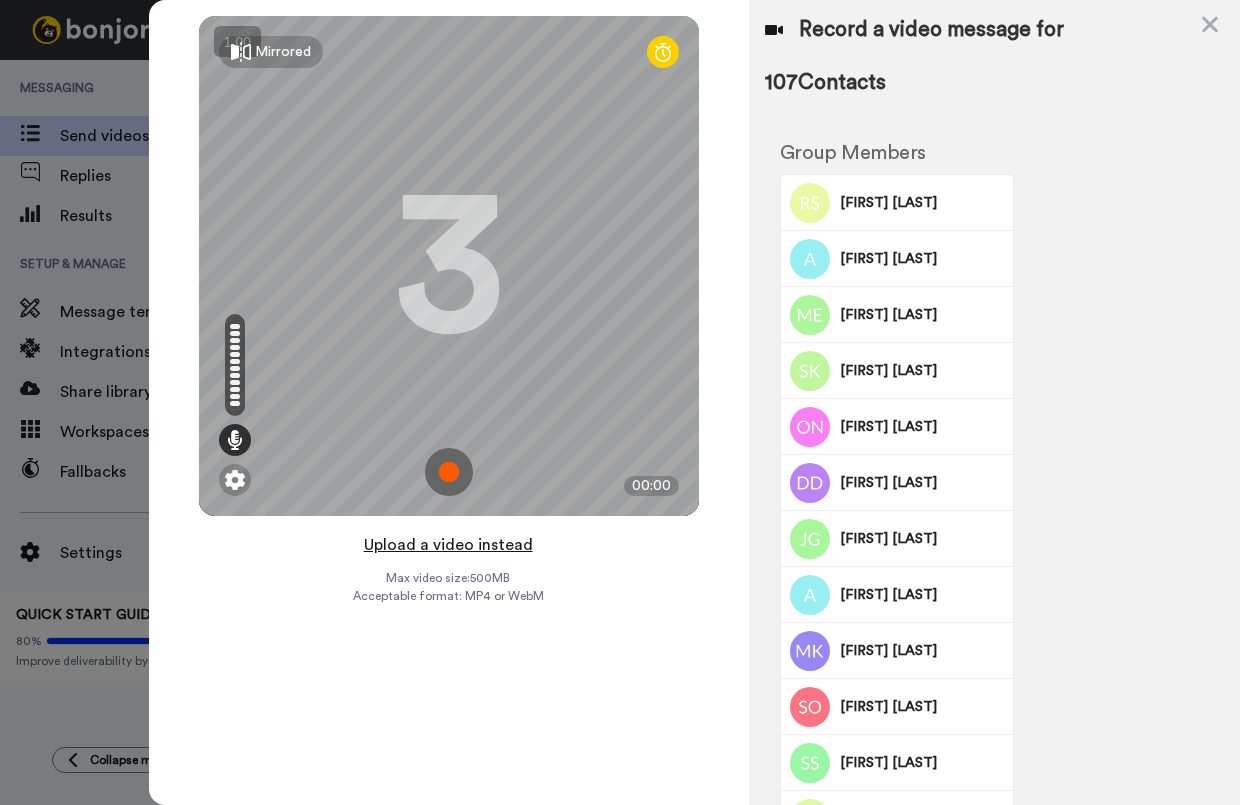 click on "Upload a video instead" at bounding box center (448, 545) 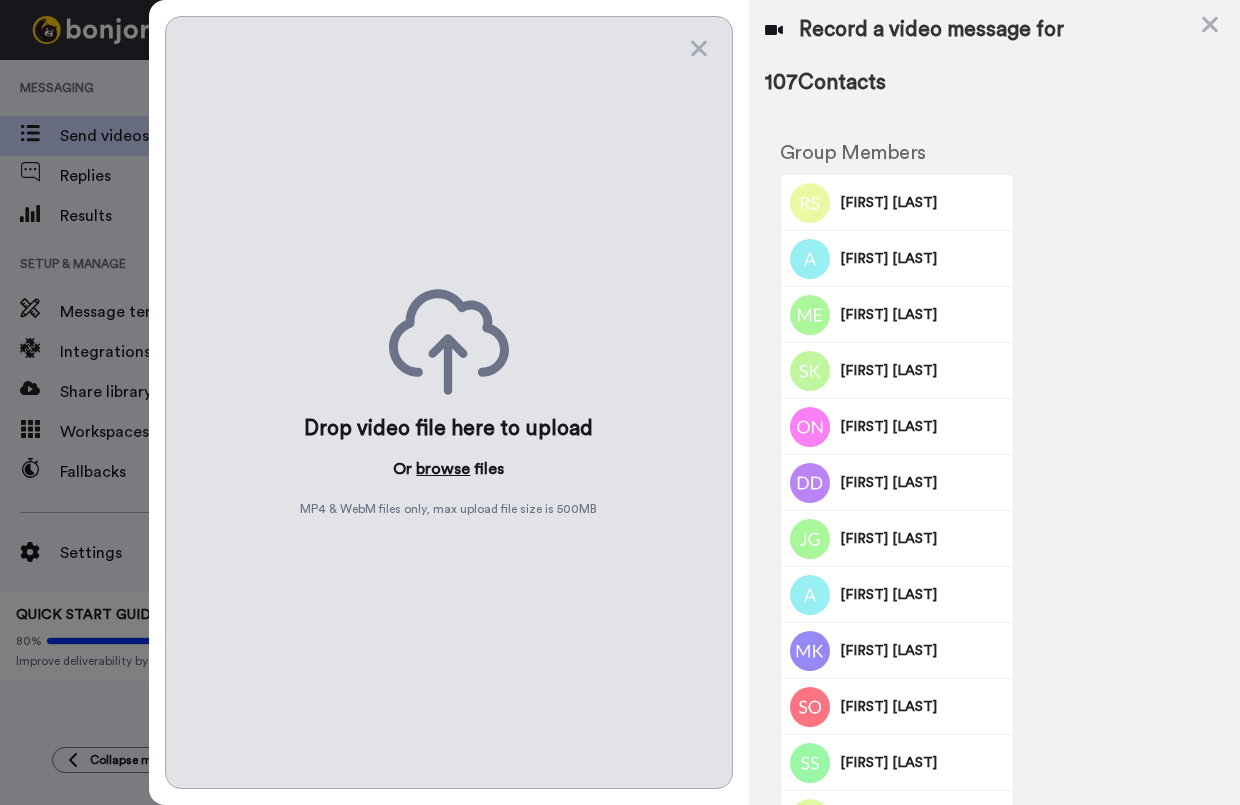 click on "browse" at bounding box center (443, 469) 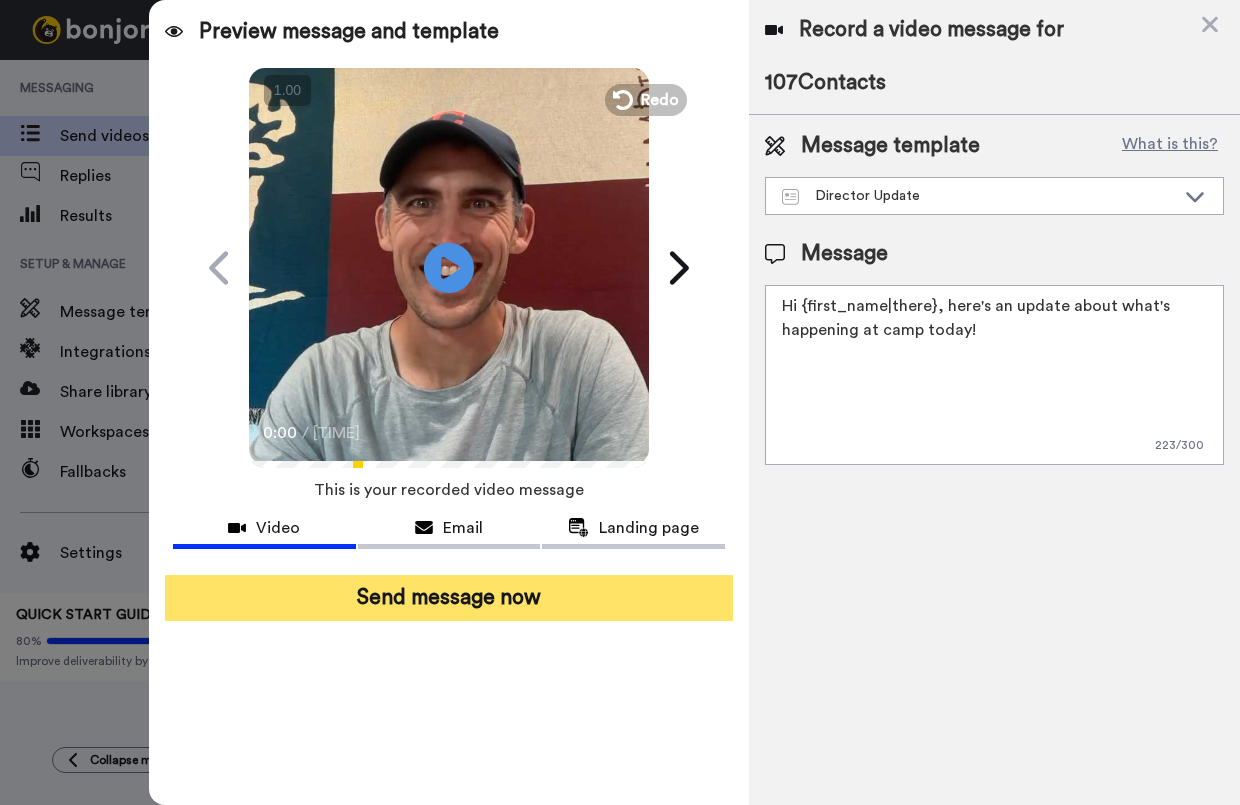 click on "Send message now" at bounding box center [449, 598] 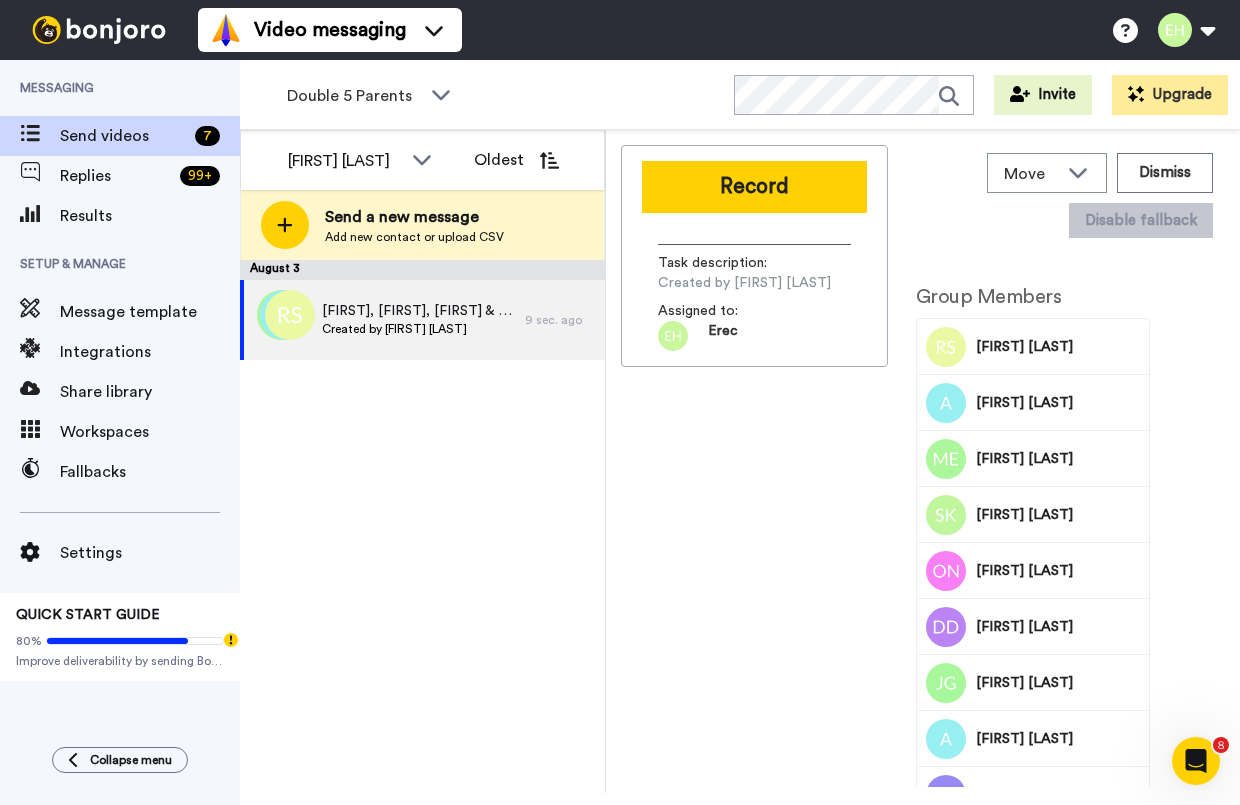 scroll, scrollTop: 0, scrollLeft: 0, axis: both 